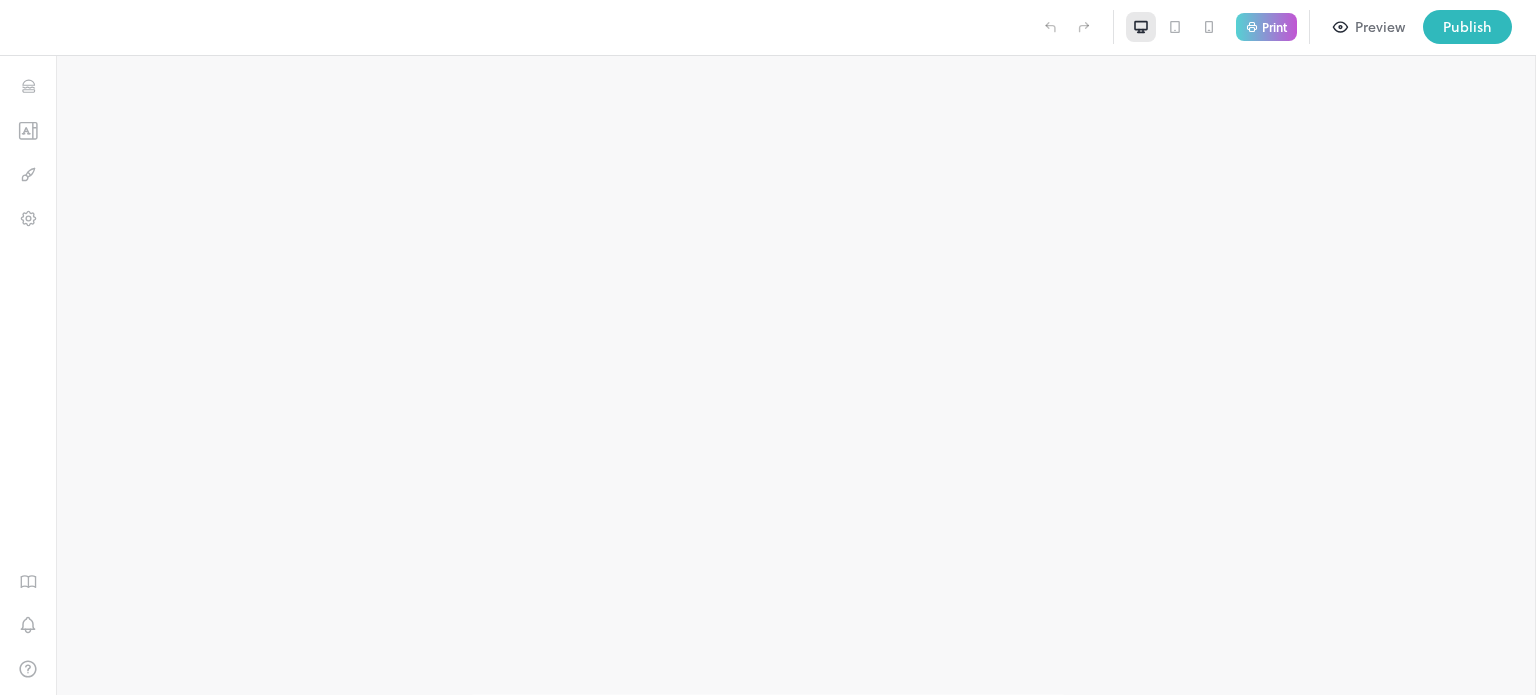 scroll, scrollTop: 0, scrollLeft: 0, axis: both 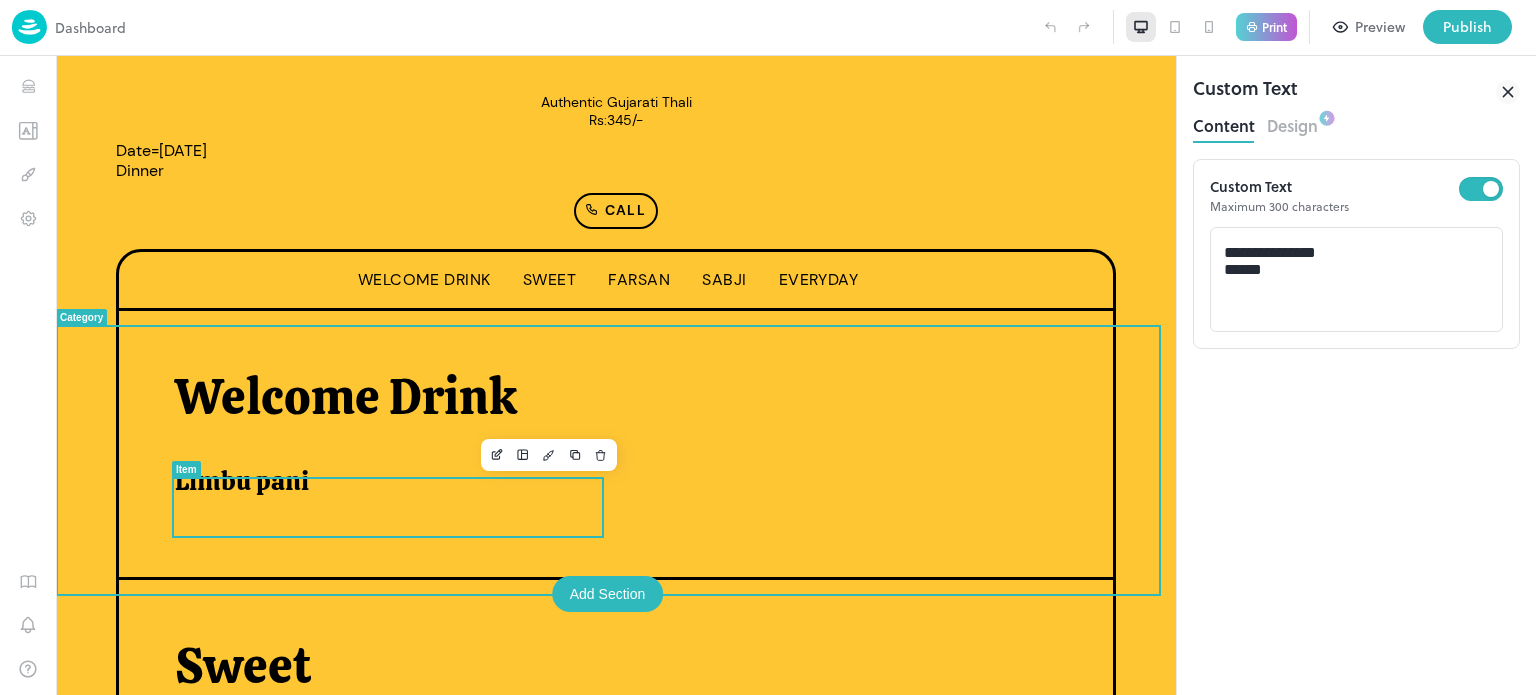click on "Limbu pani" at bounding box center [242, 481] 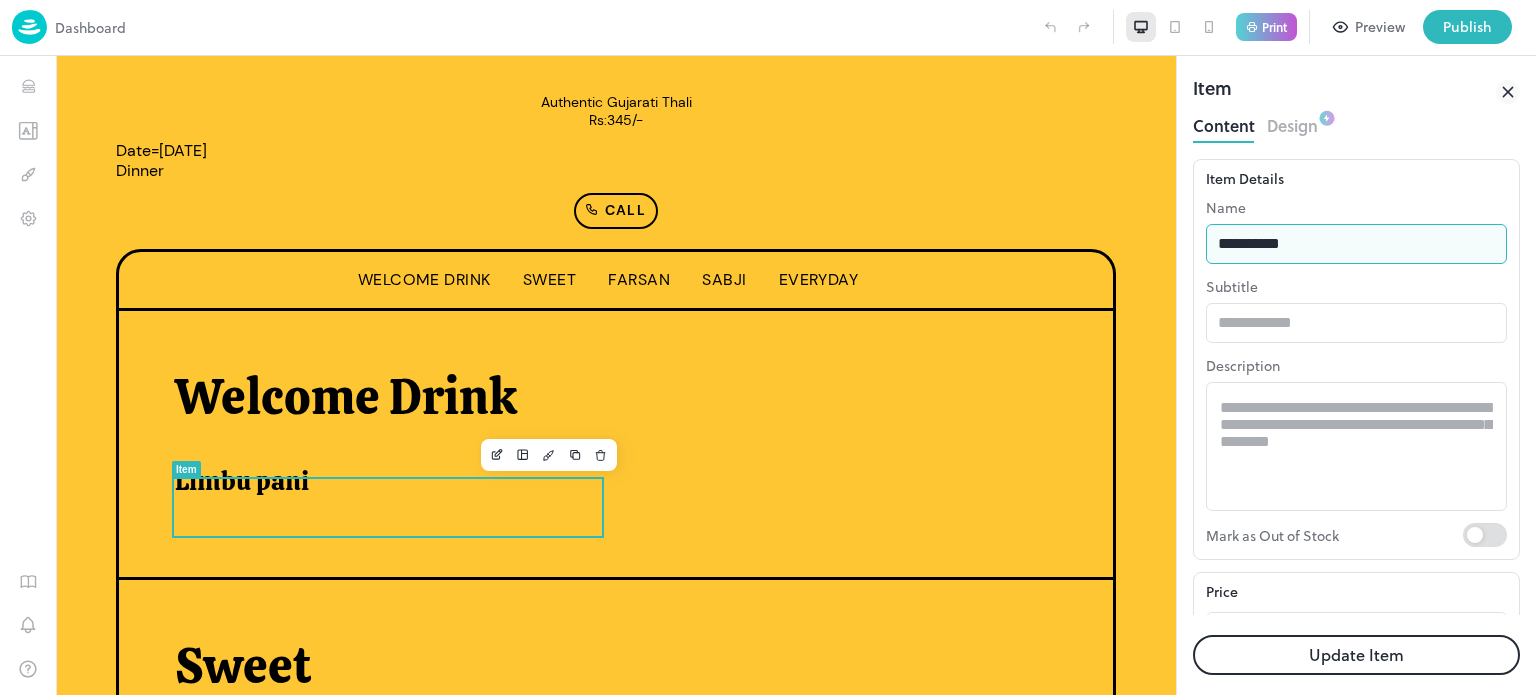 click on "**********" at bounding box center [1356, 244] 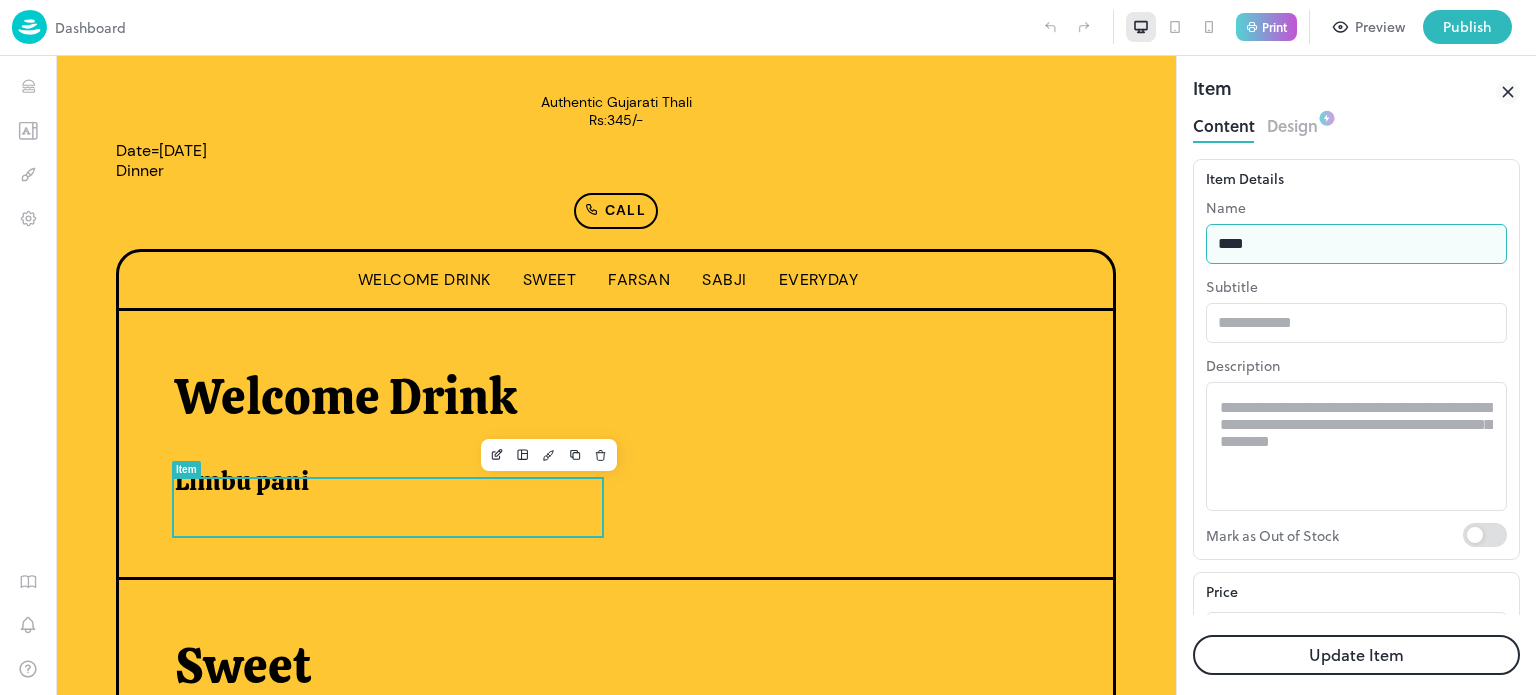 type on "**********" 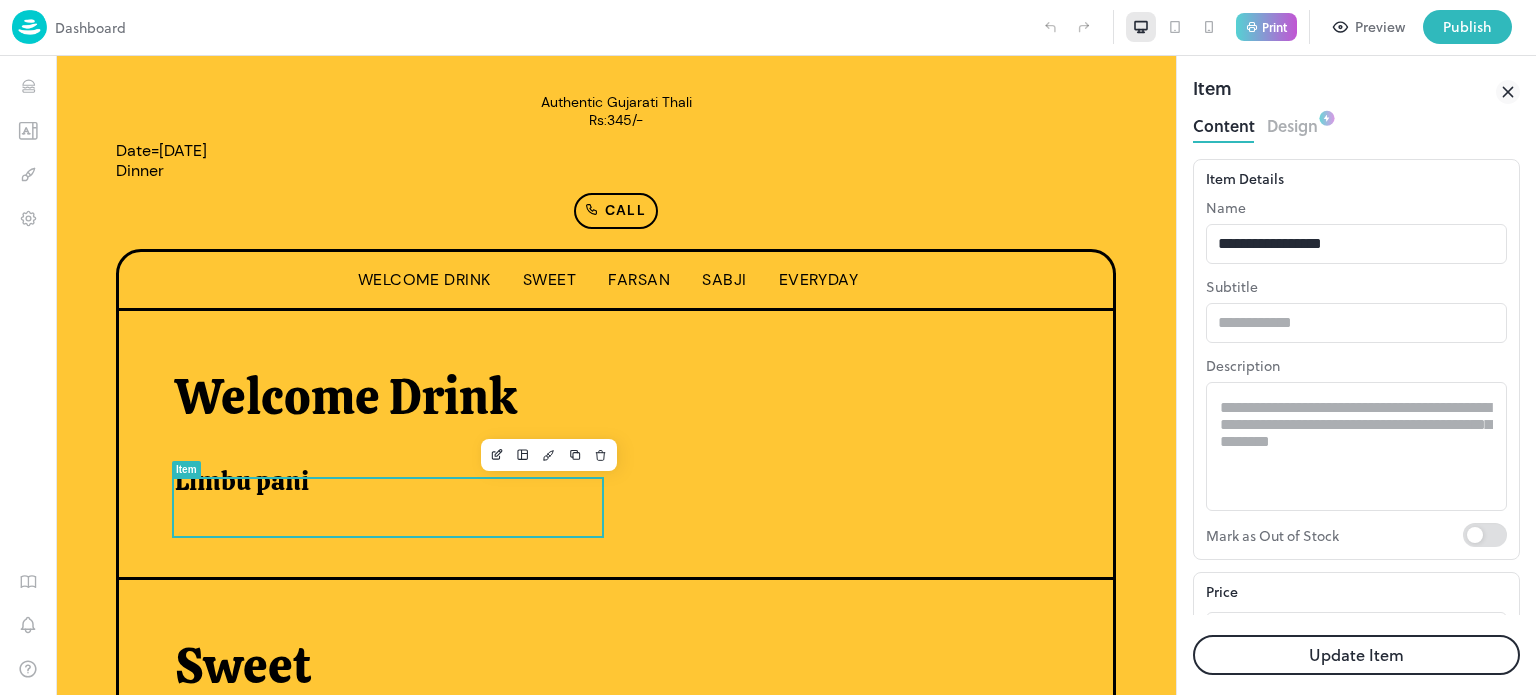 click on "Update Item" at bounding box center (1356, 655) 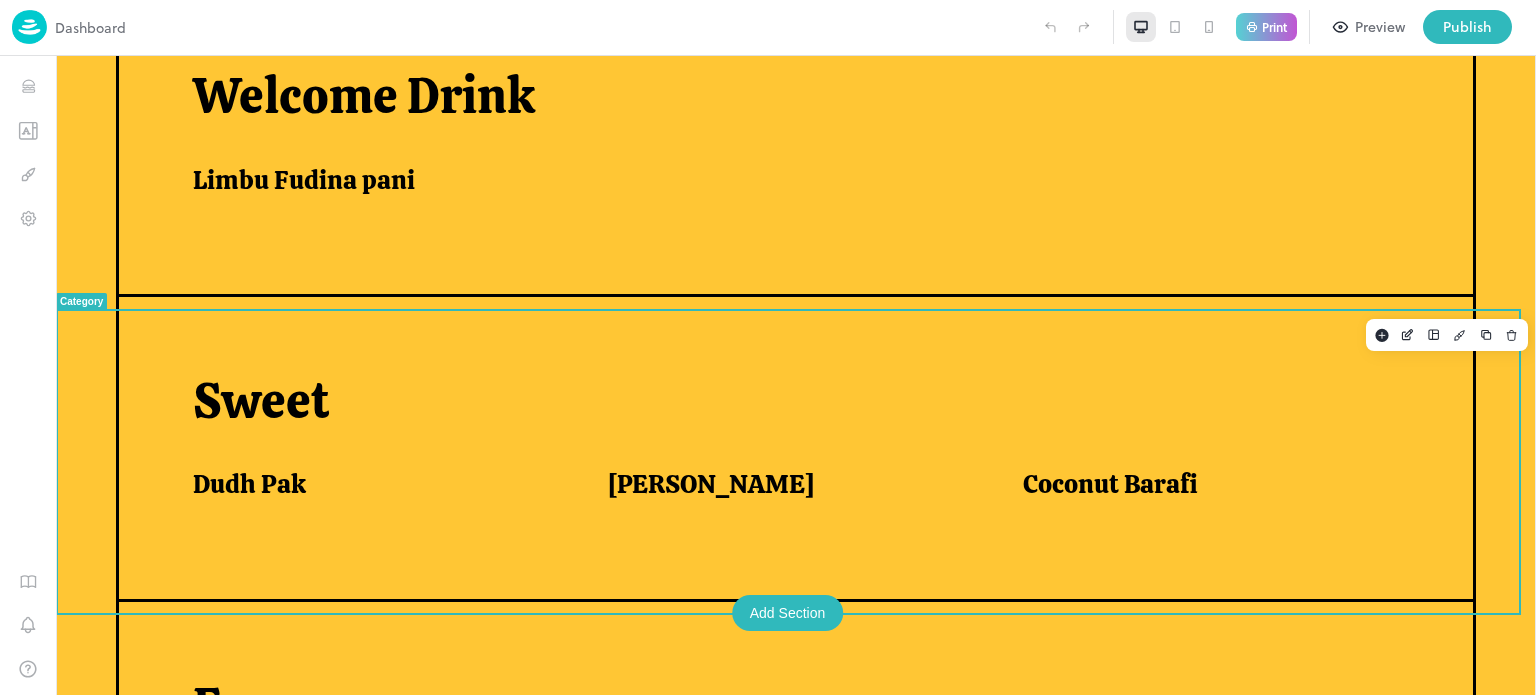 scroll, scrollTop: 612, scrollLeft: 0, axis: vertical 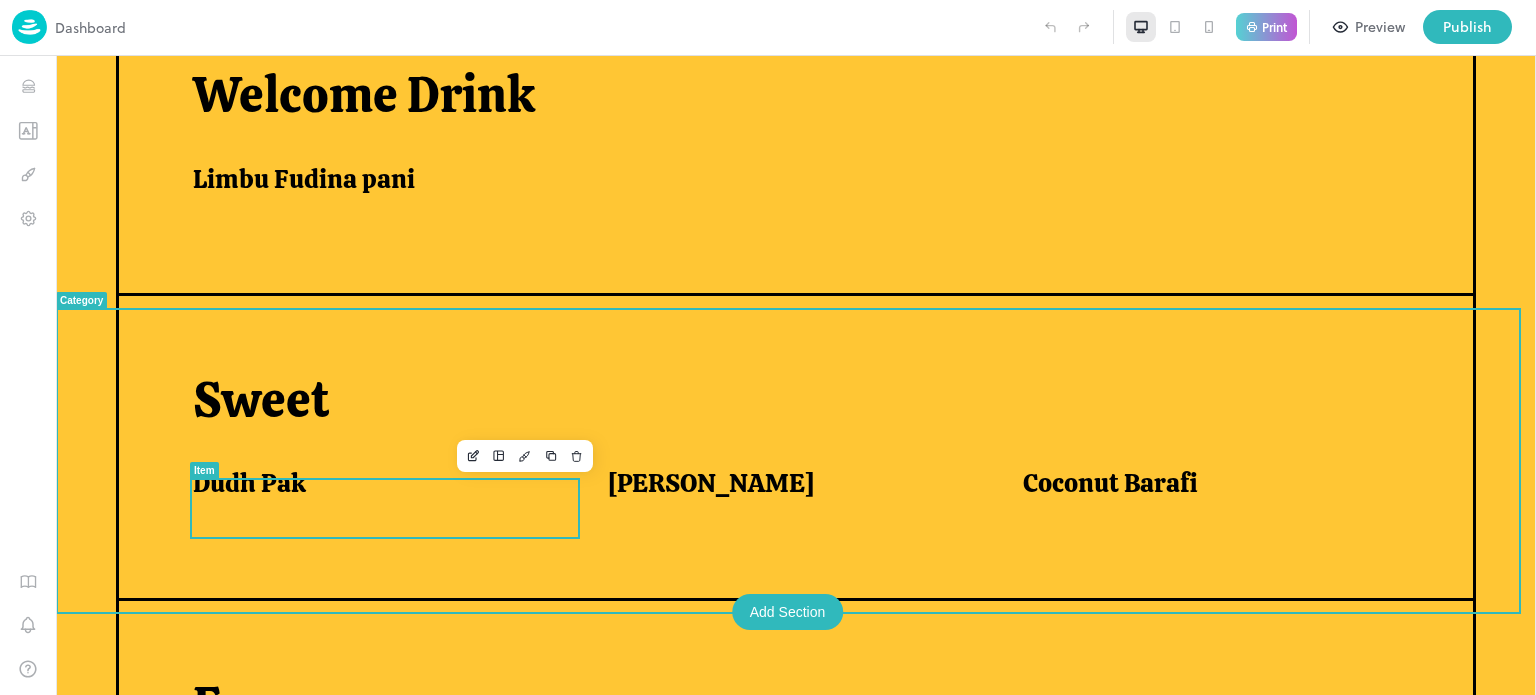 click on "Dudh Pak" at bounding box center (249, 483) 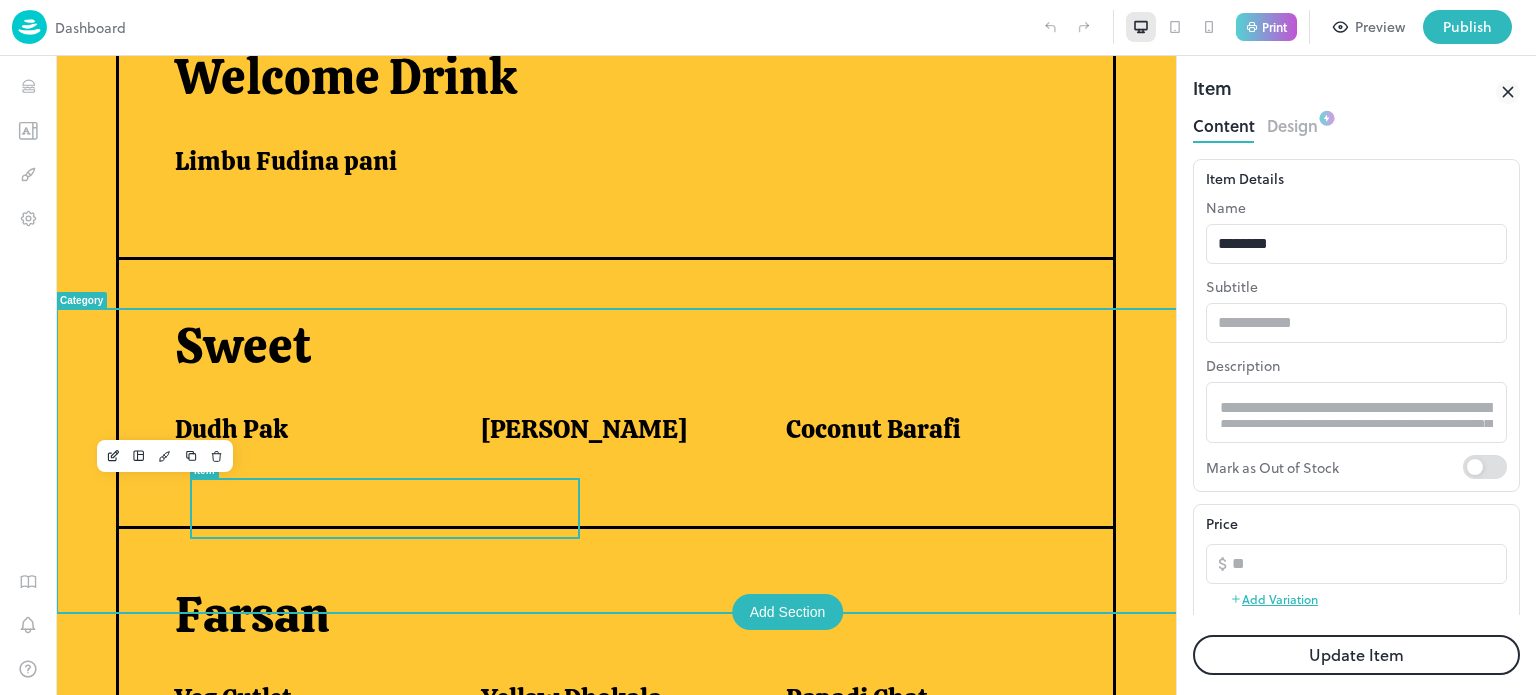 scroll, scrollTop: 616, scrollLeft: 0, axis: vertical 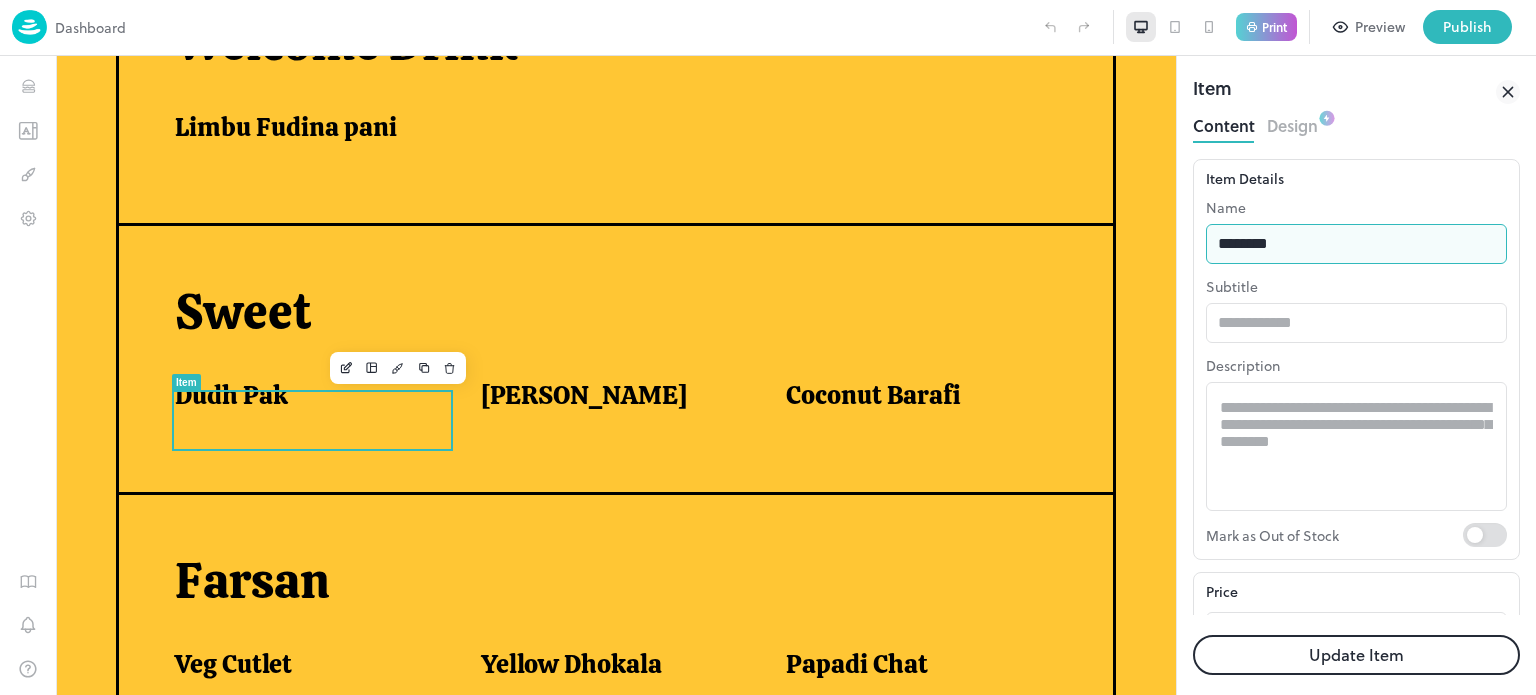 click on "********" at bounding box center [1356, 244] 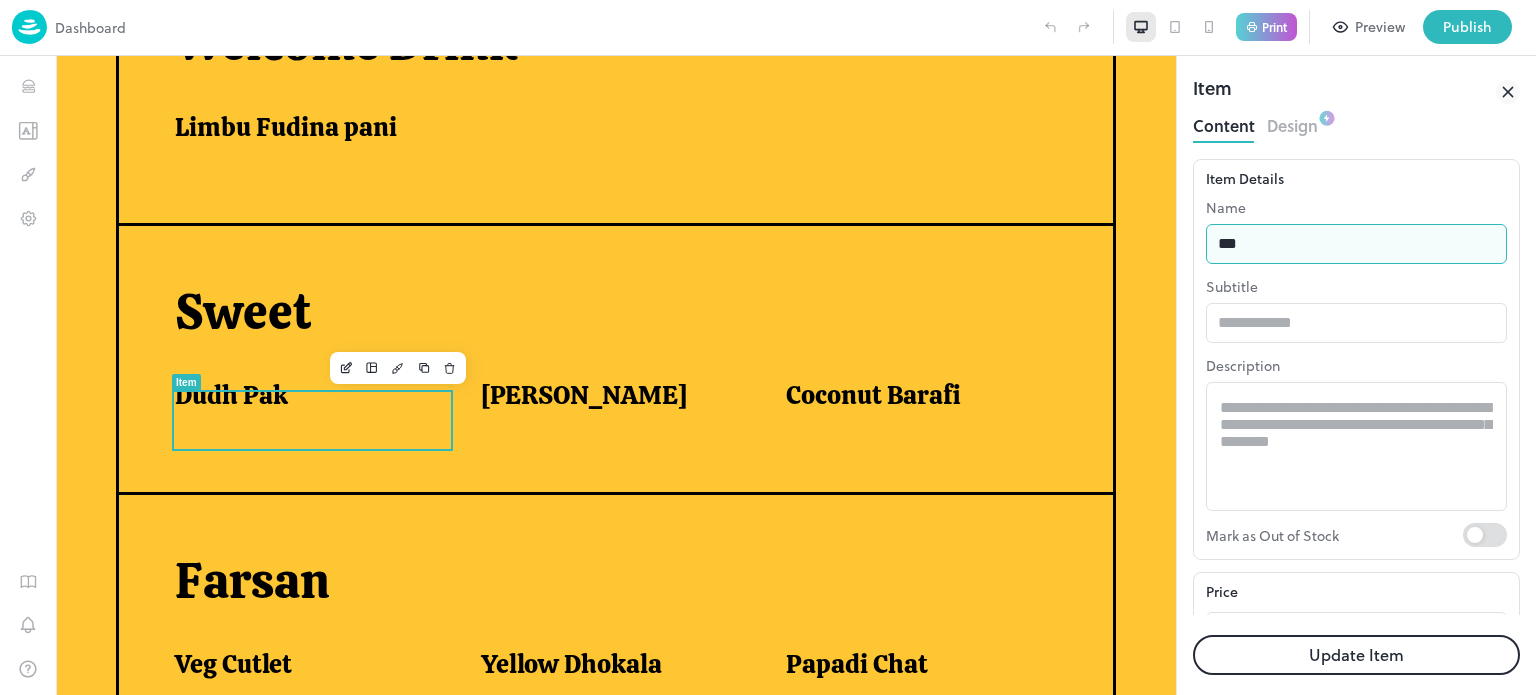 type on "**********" 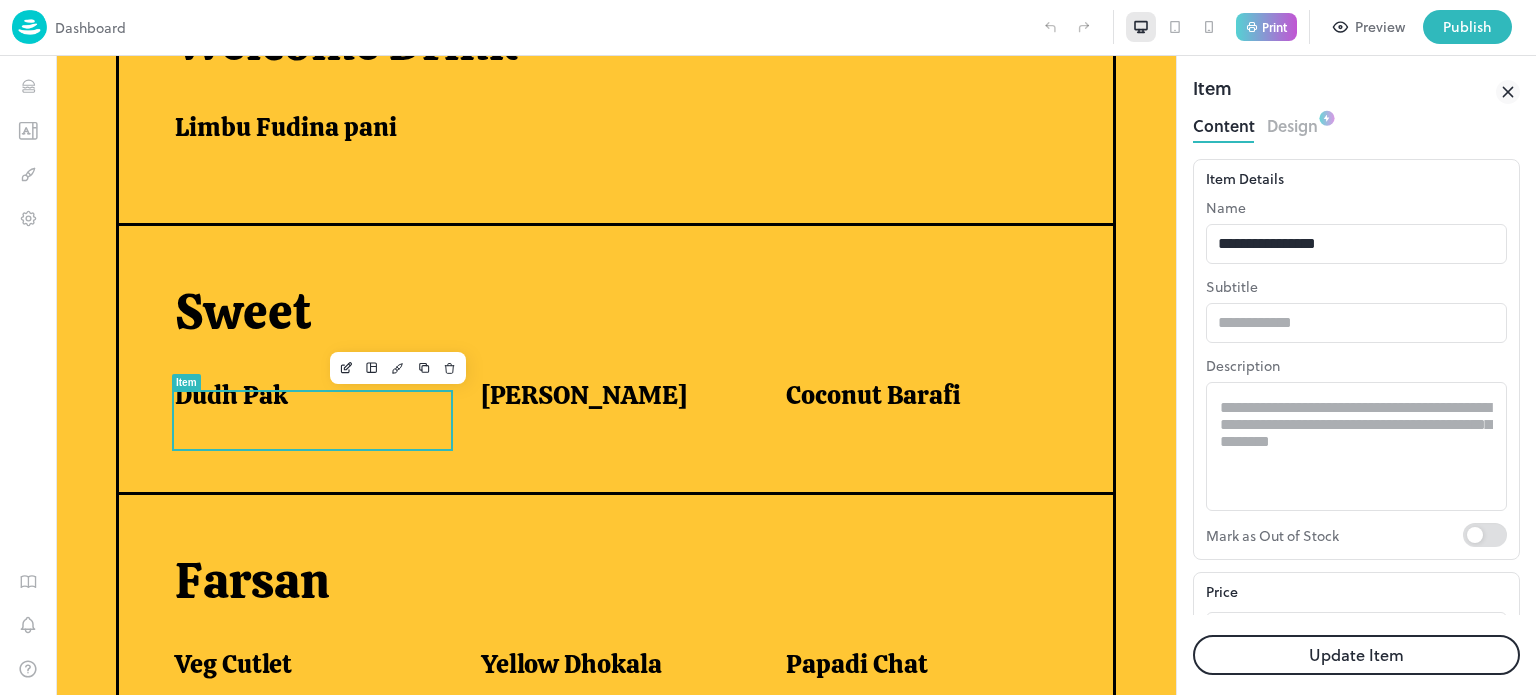click on "Update Item" at bounding box center (1356, 655) 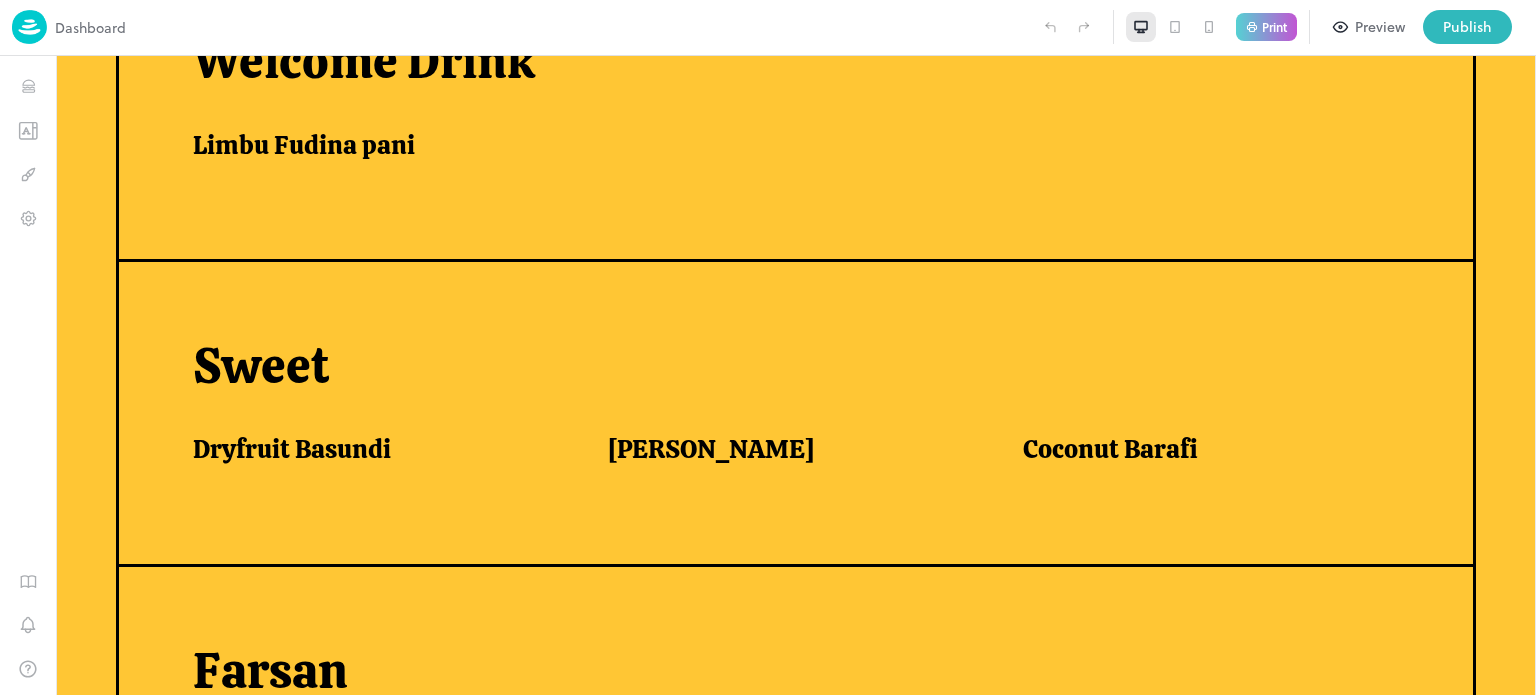 scroll, scrollTop: 612, scrollLeft: 0, axis: vertical 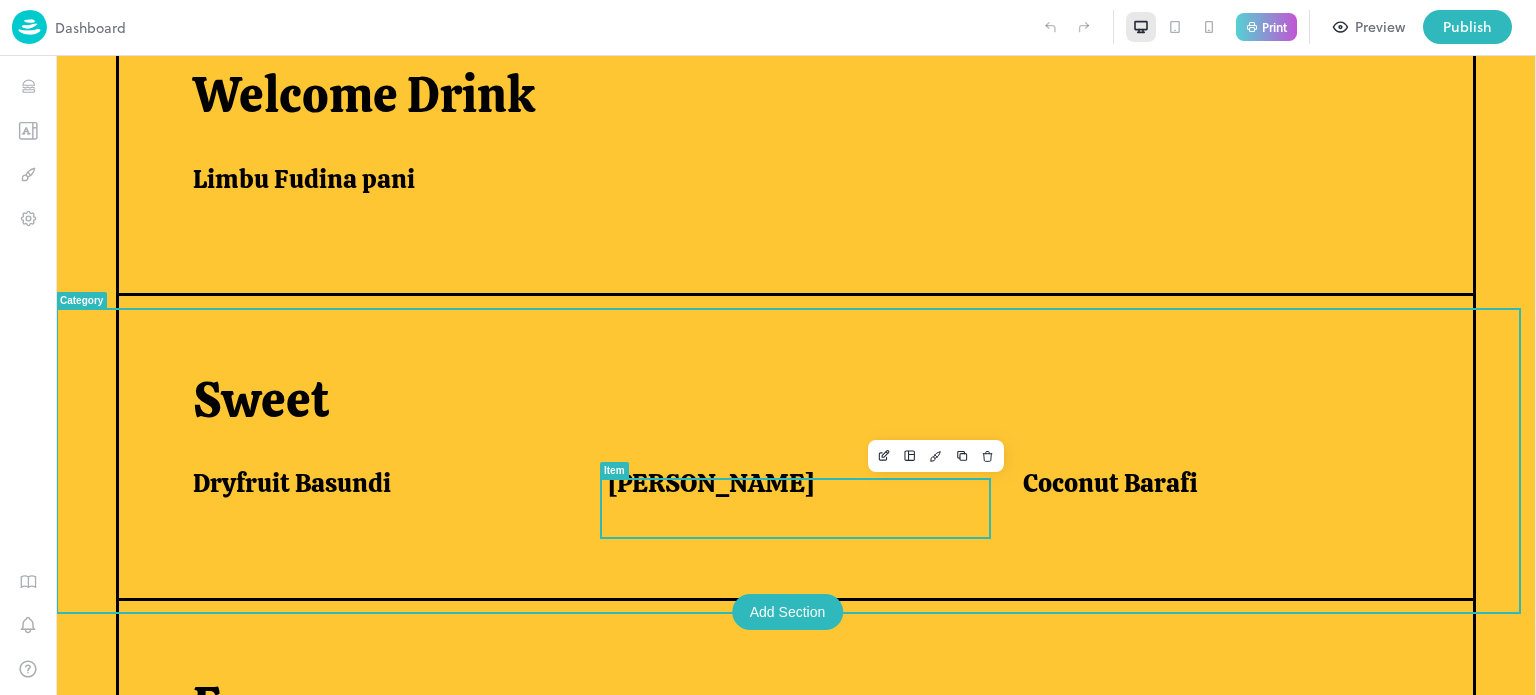 click on "[PERSON_NAME]" at bounding box center [711, 483] 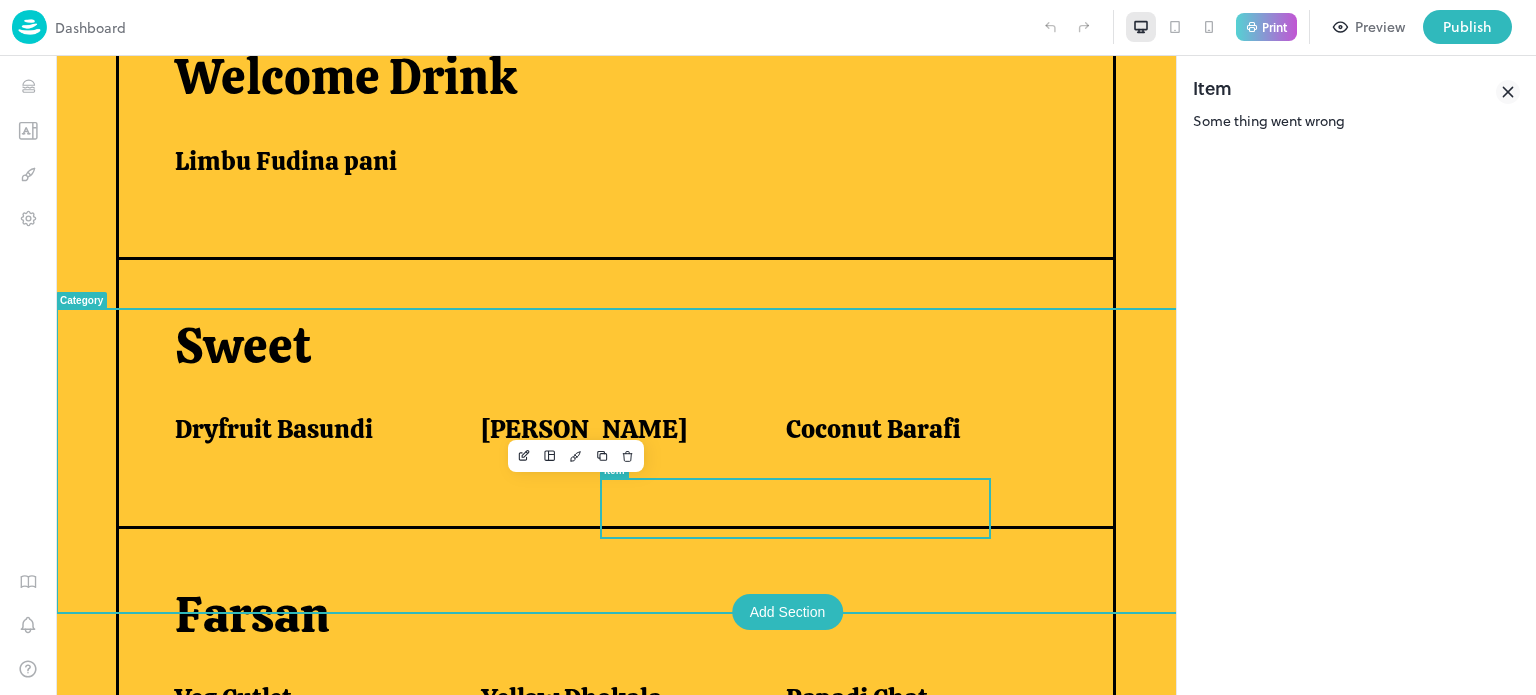 scroll, scrollTop: 646, scrollLeft: 0, axis: vertical 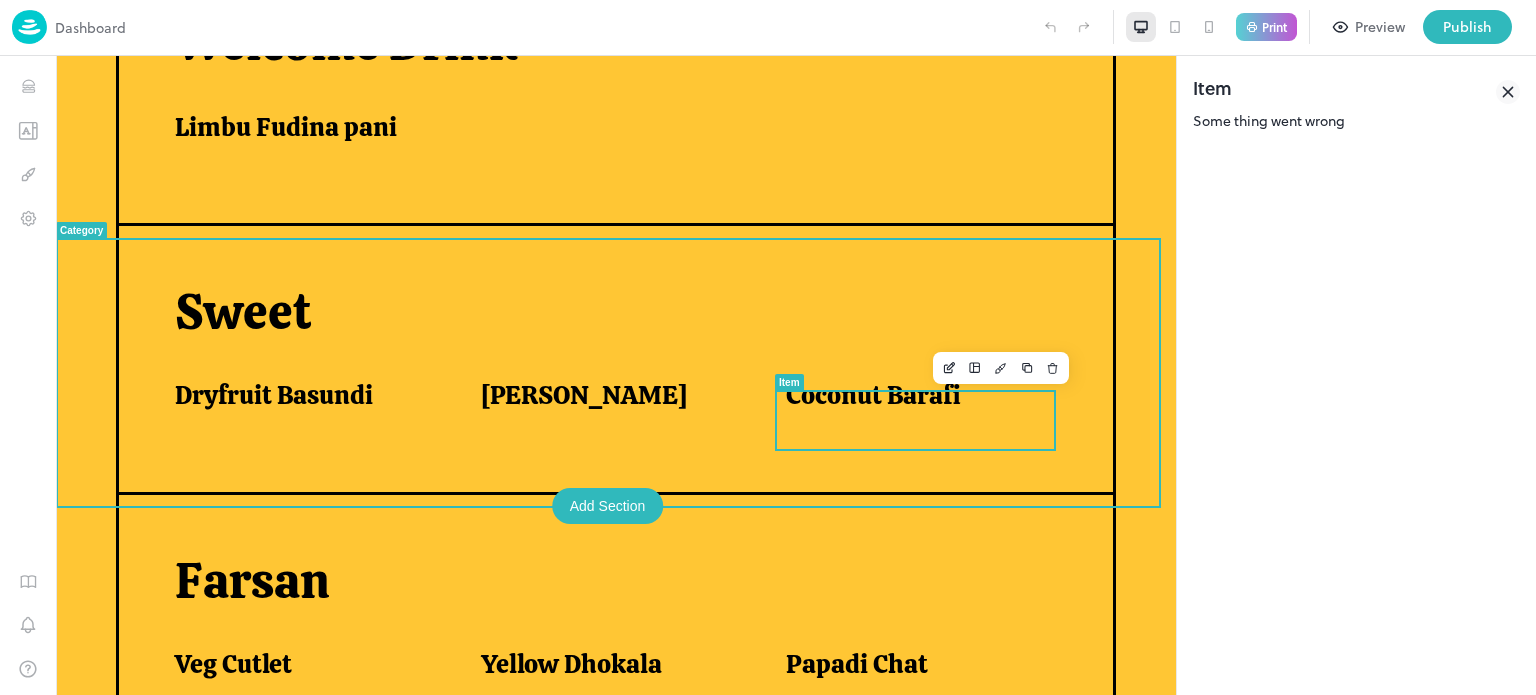 click on "Coconut Barafi" at bounding box center [914, 395] 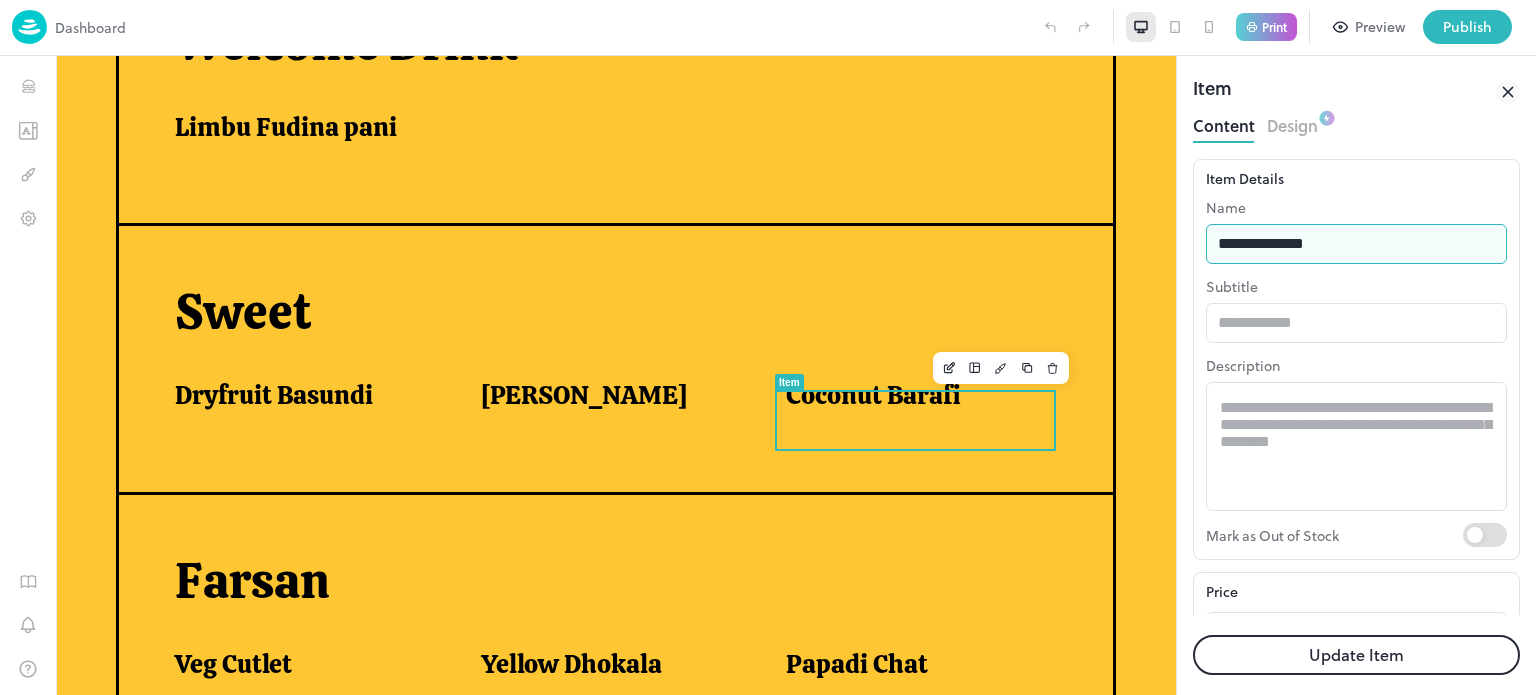 click on "**********" at bounding box center [1356, 244] 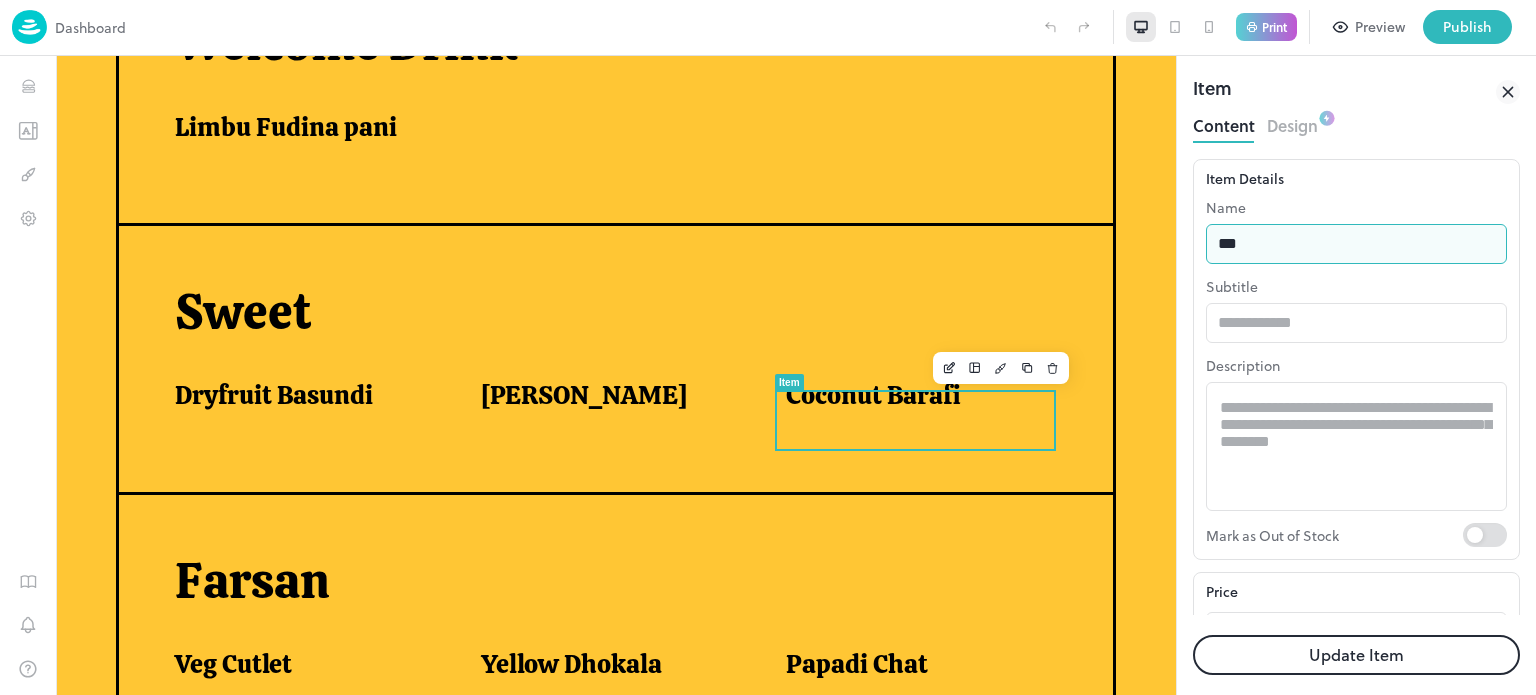 type on "**********" 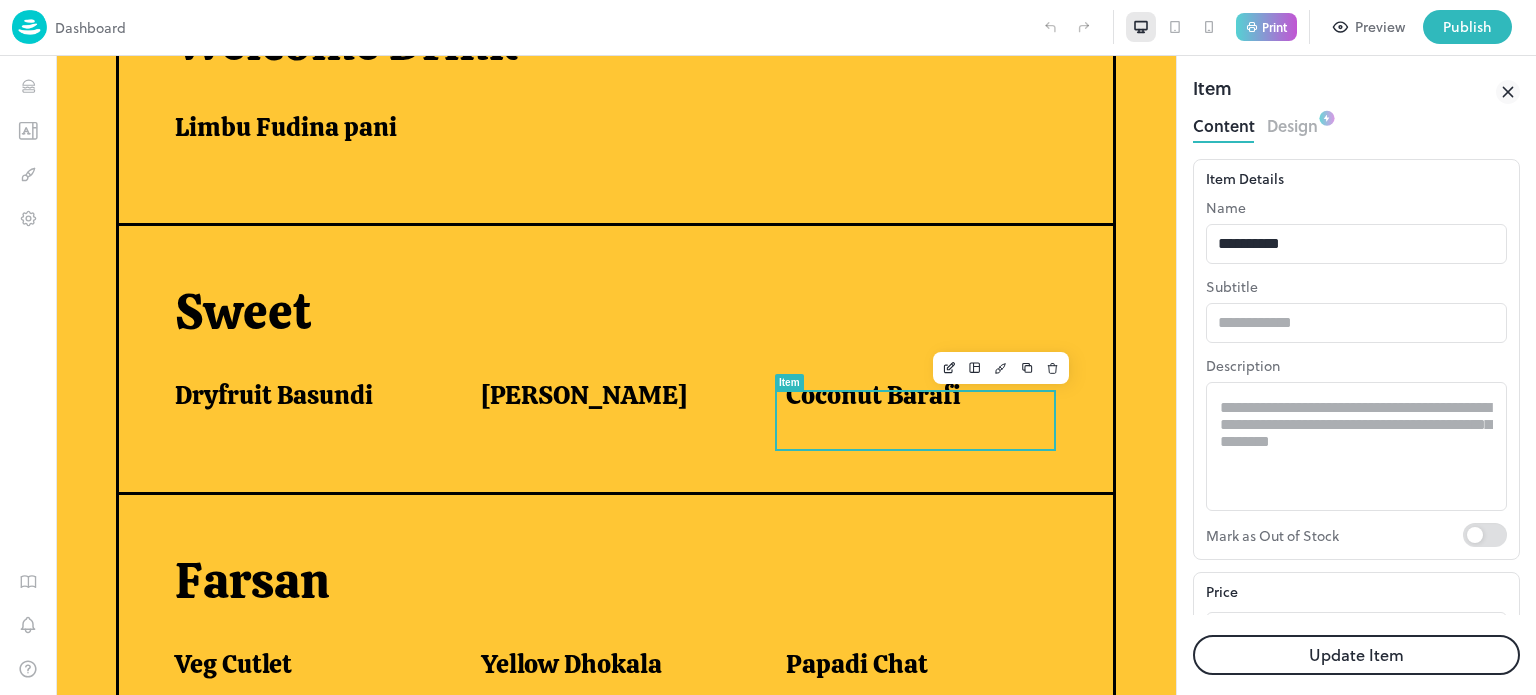 click on "Update Item" at bounding box center [1356, 655] 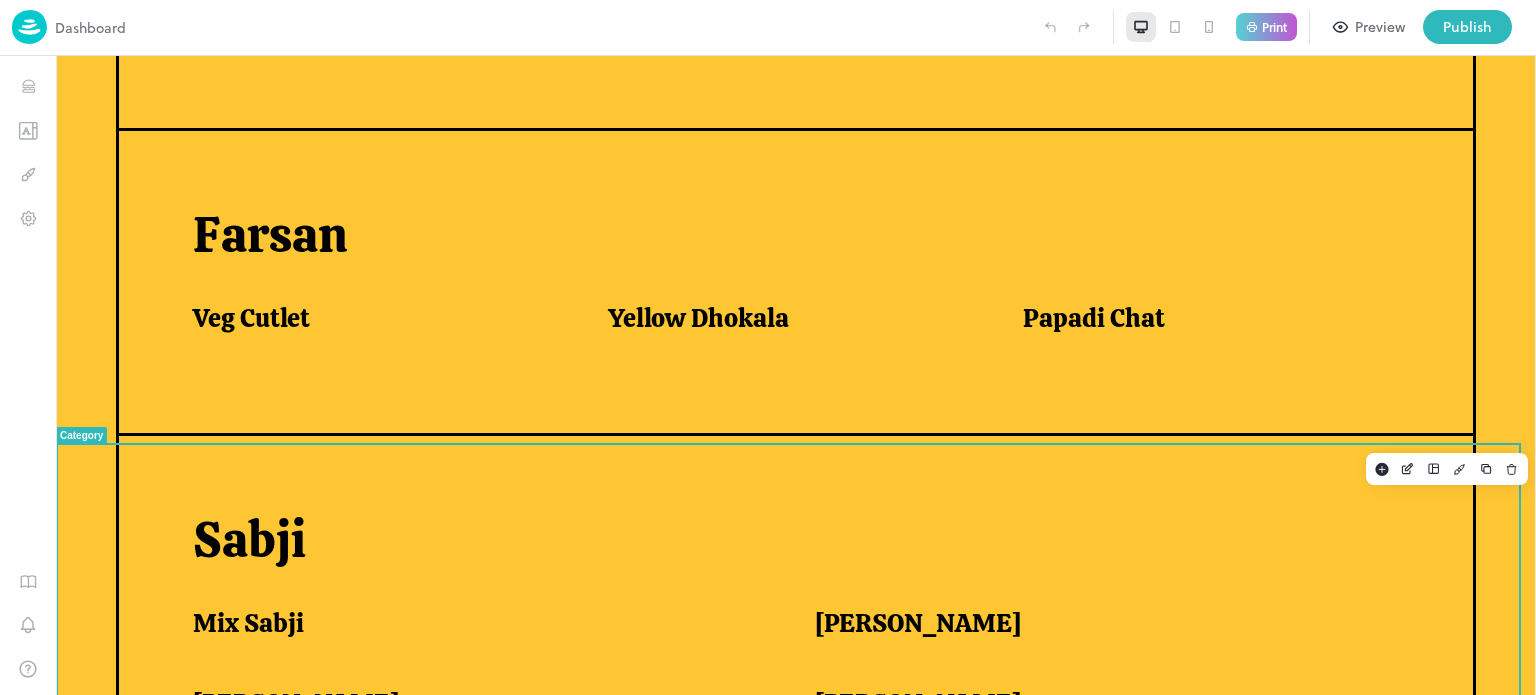 scroll, scrollTop: 1087, scrollLeft: 0, axis: vertical 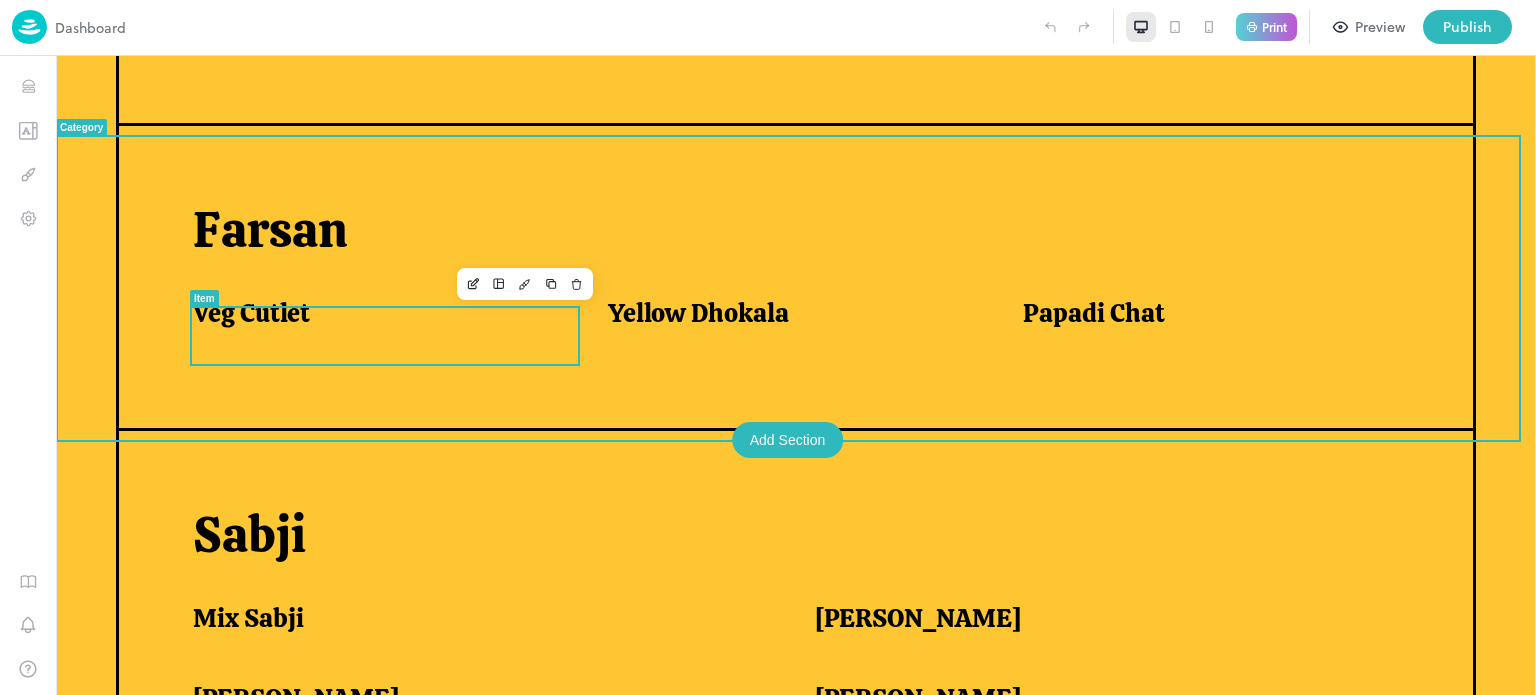 click on "Veg Cutlet" at bounding box center [251, 313] 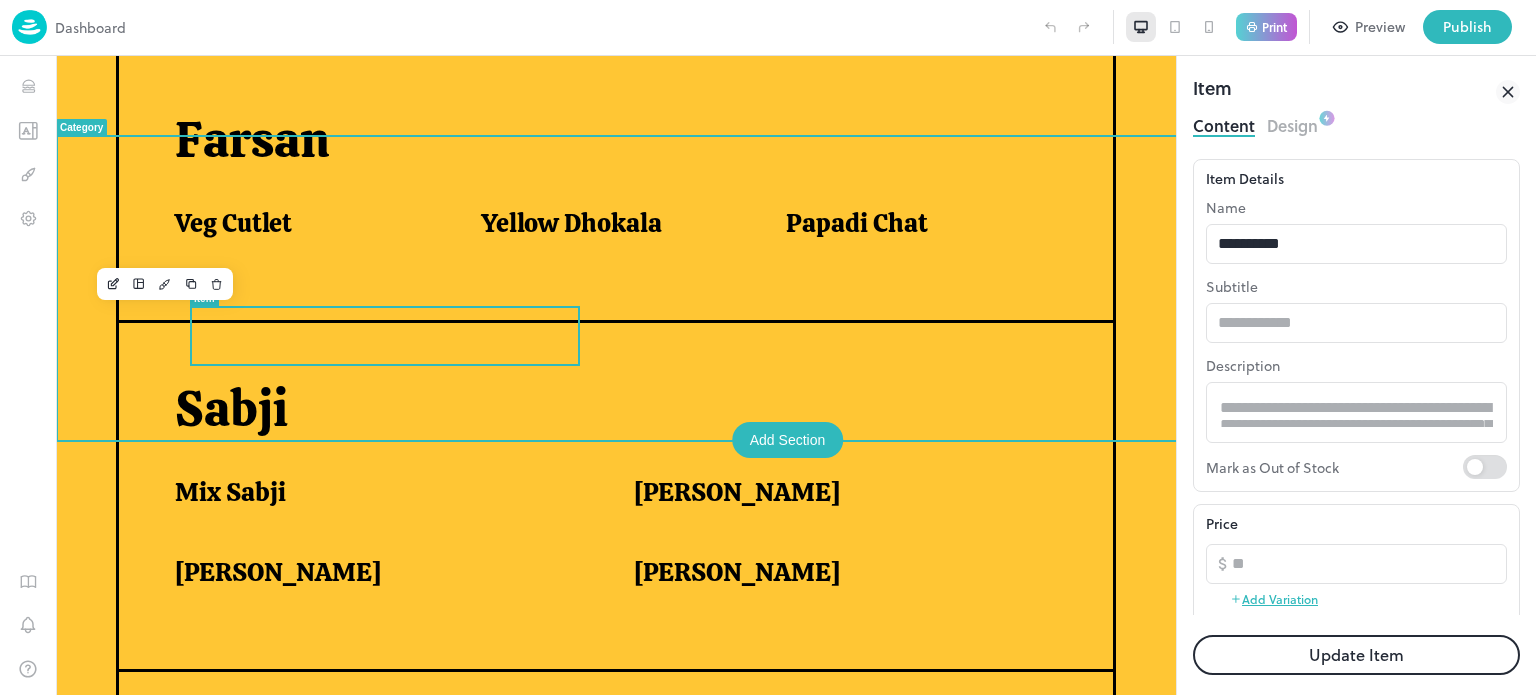 scroll, scrollTop: 1033, scrollLeft: 0, axis: vertical 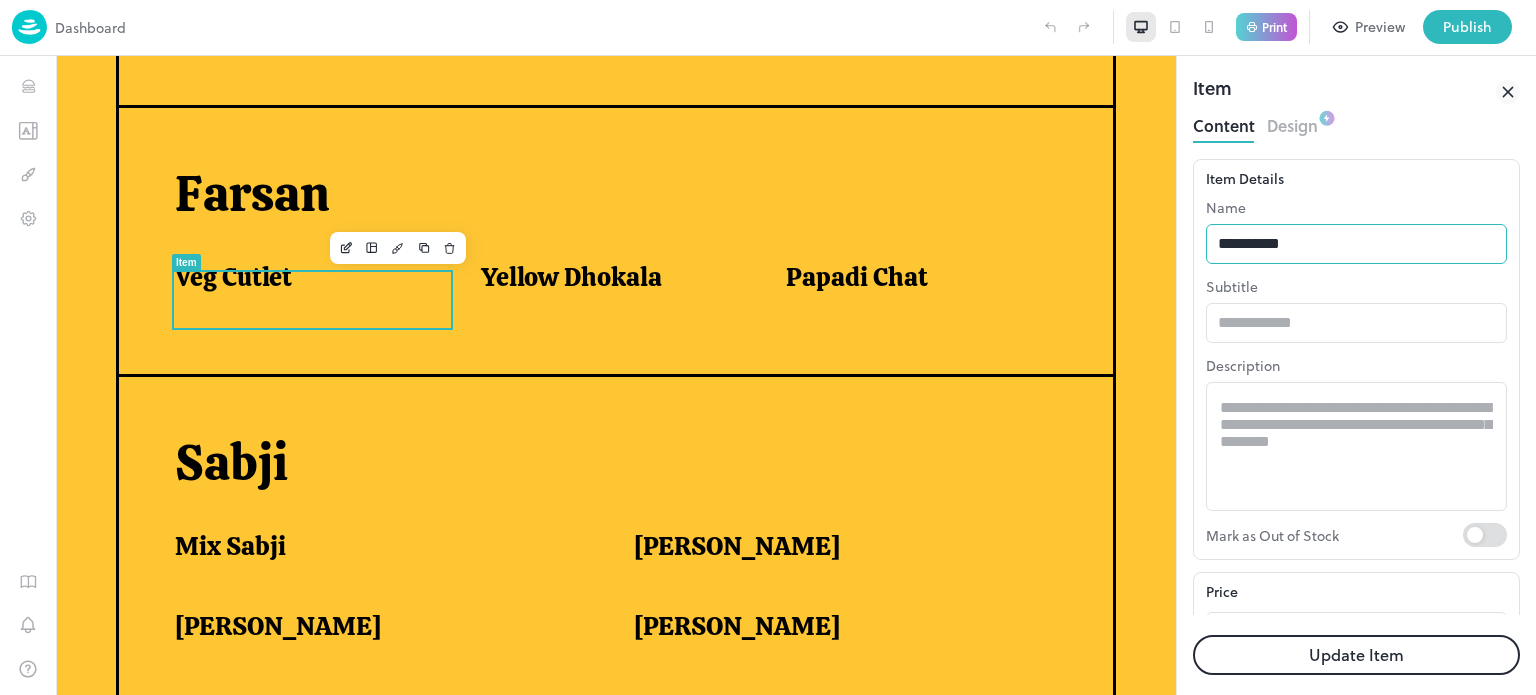 click on "**********" at bounding box center (1356, 244) 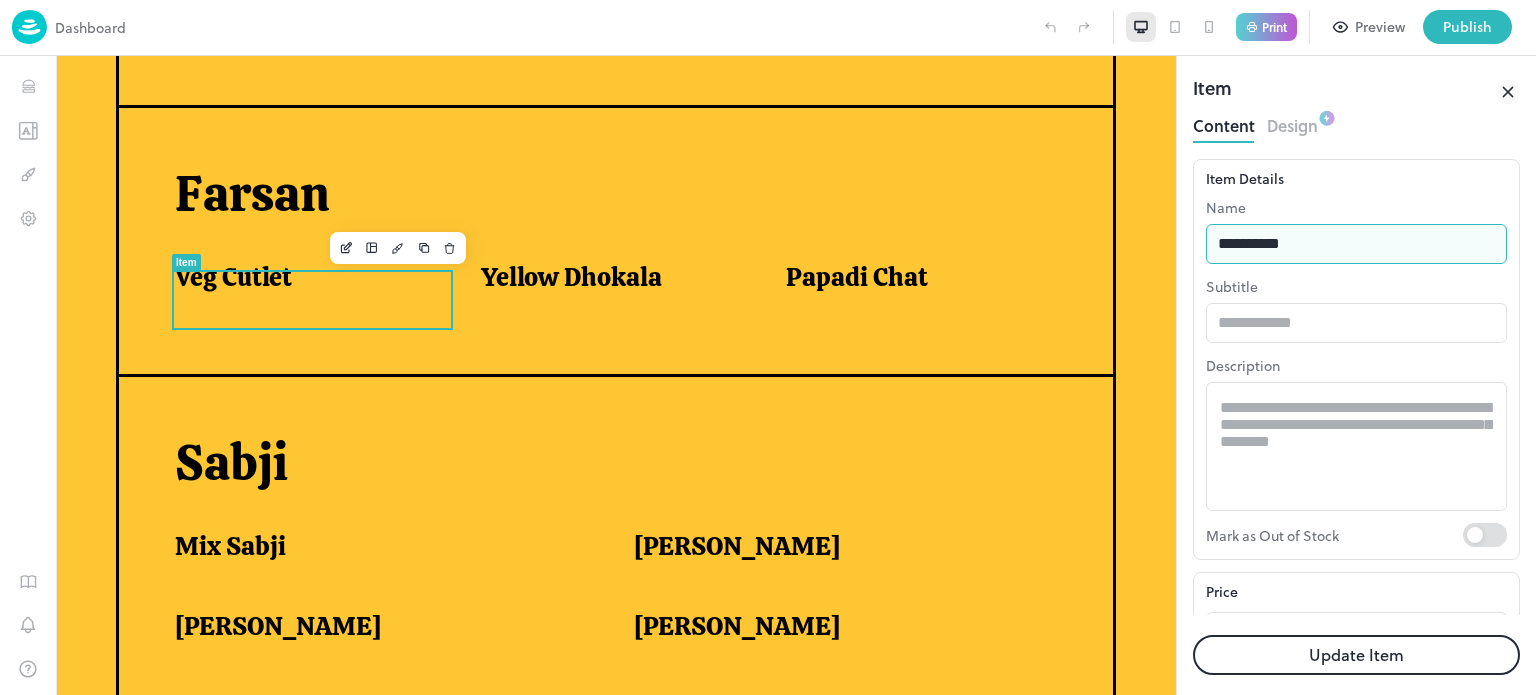 click on "**********" at bounding box center [1356, 244] 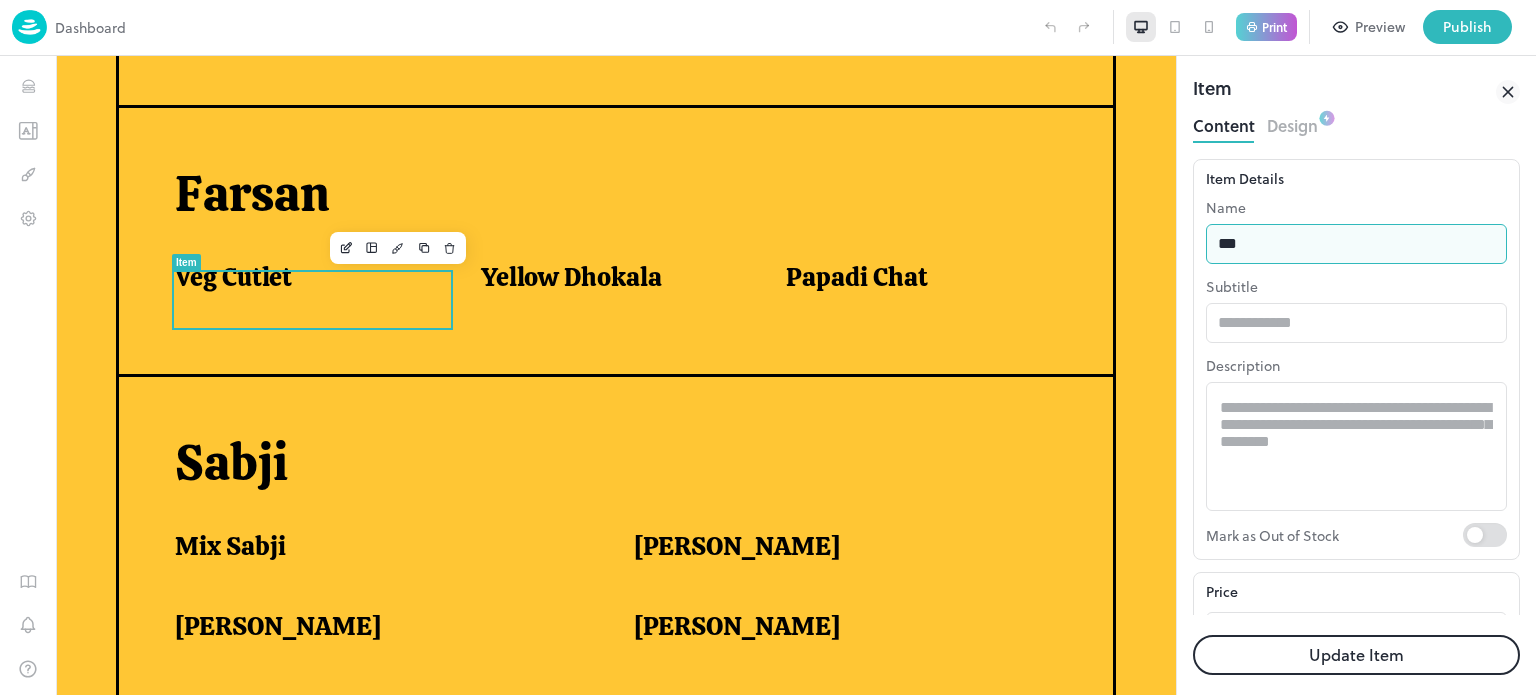 type on "**********" 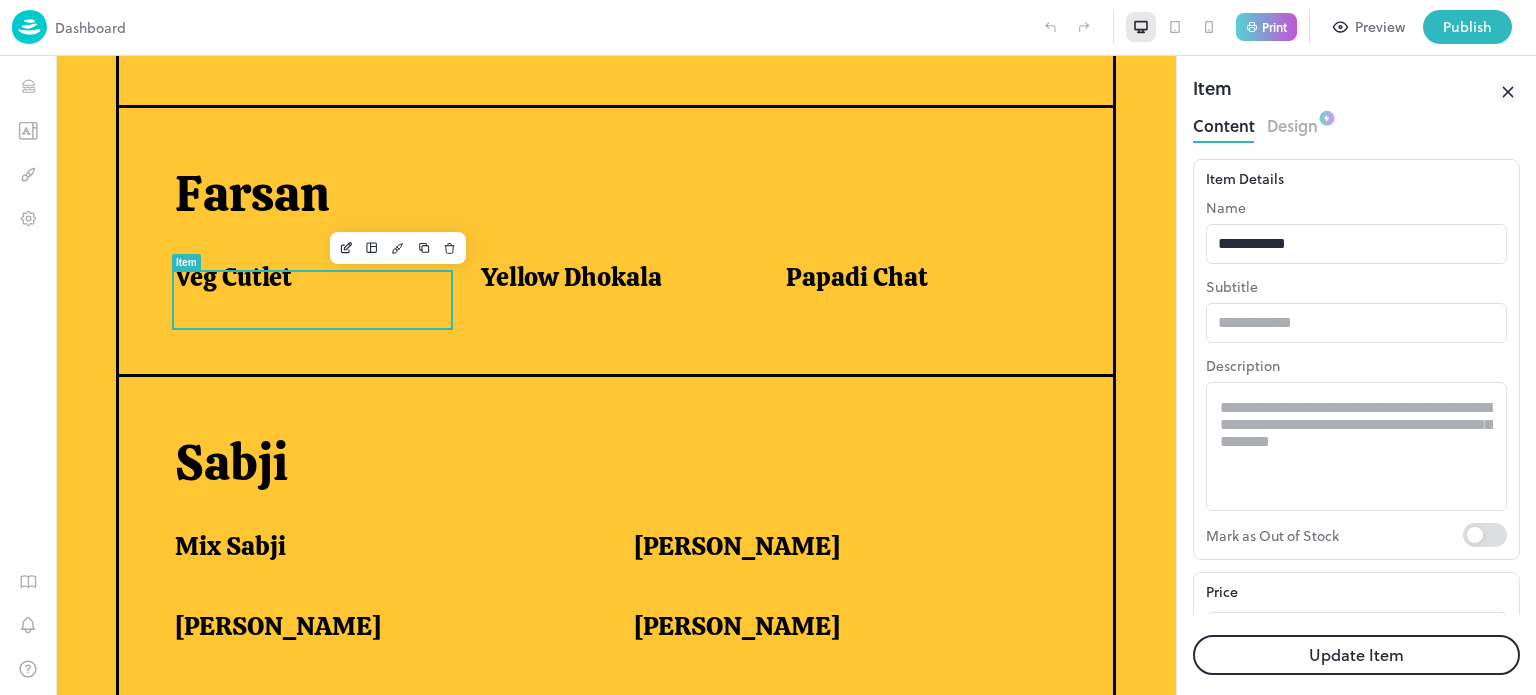 click on "Update Item" at bounding box center [1356, 655] 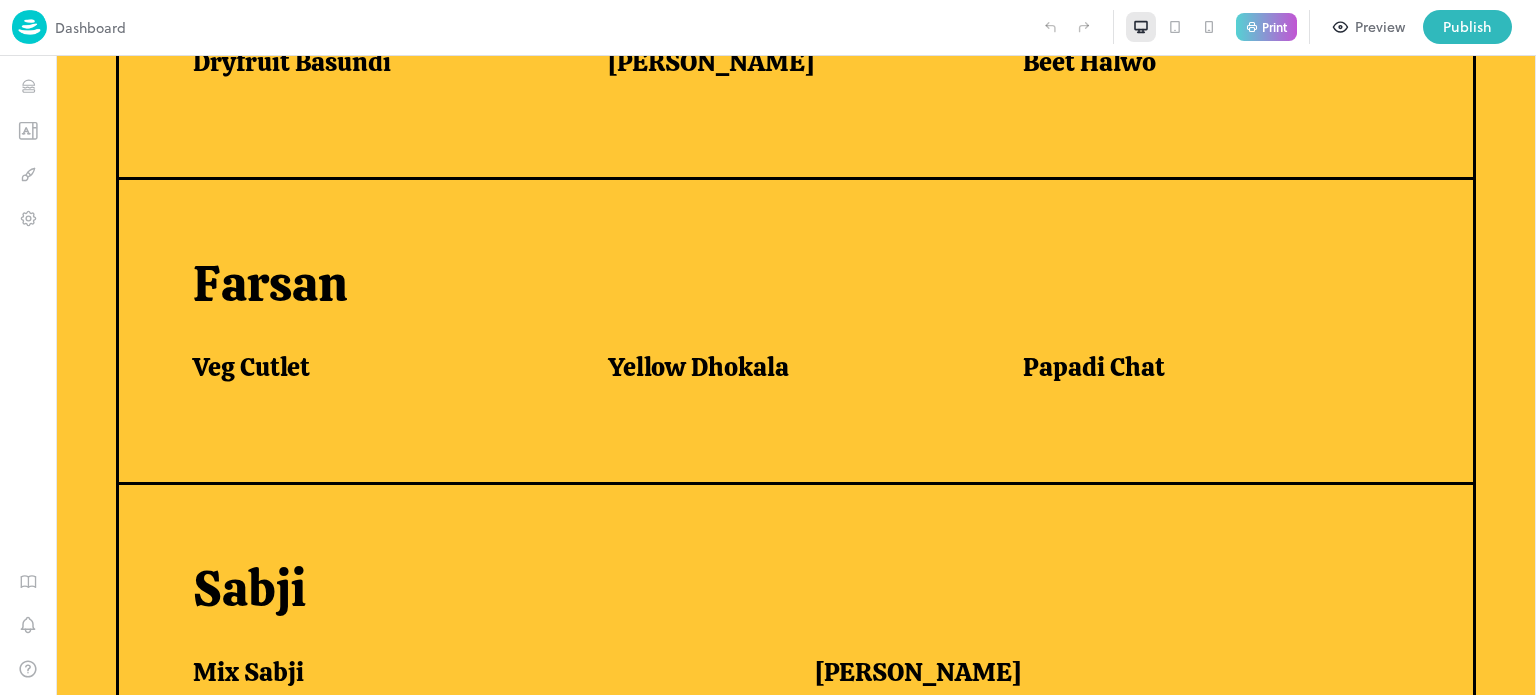 scroll, scrollTop: 1087, scrollLeft: 0, axis: vertical 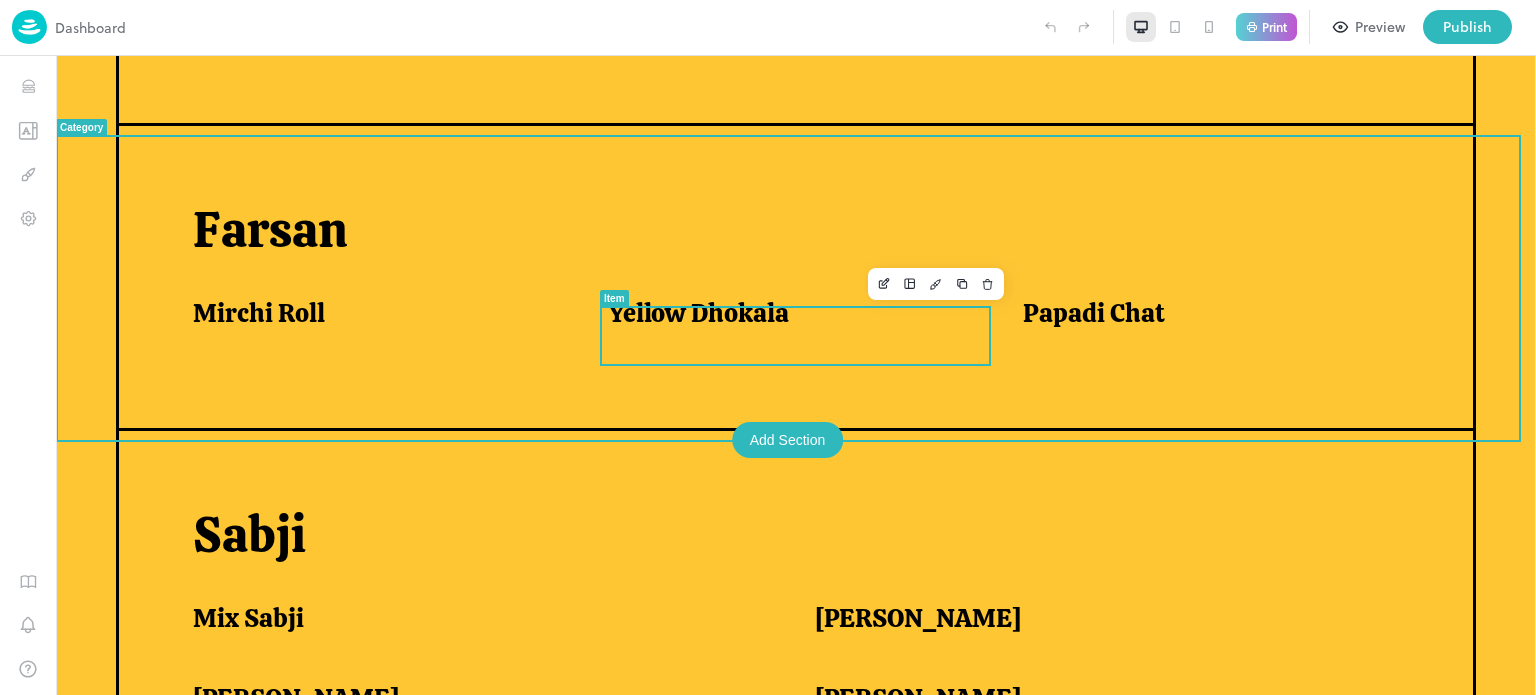 click on "Yellow Dhokala" at bounding box center [698, 313] 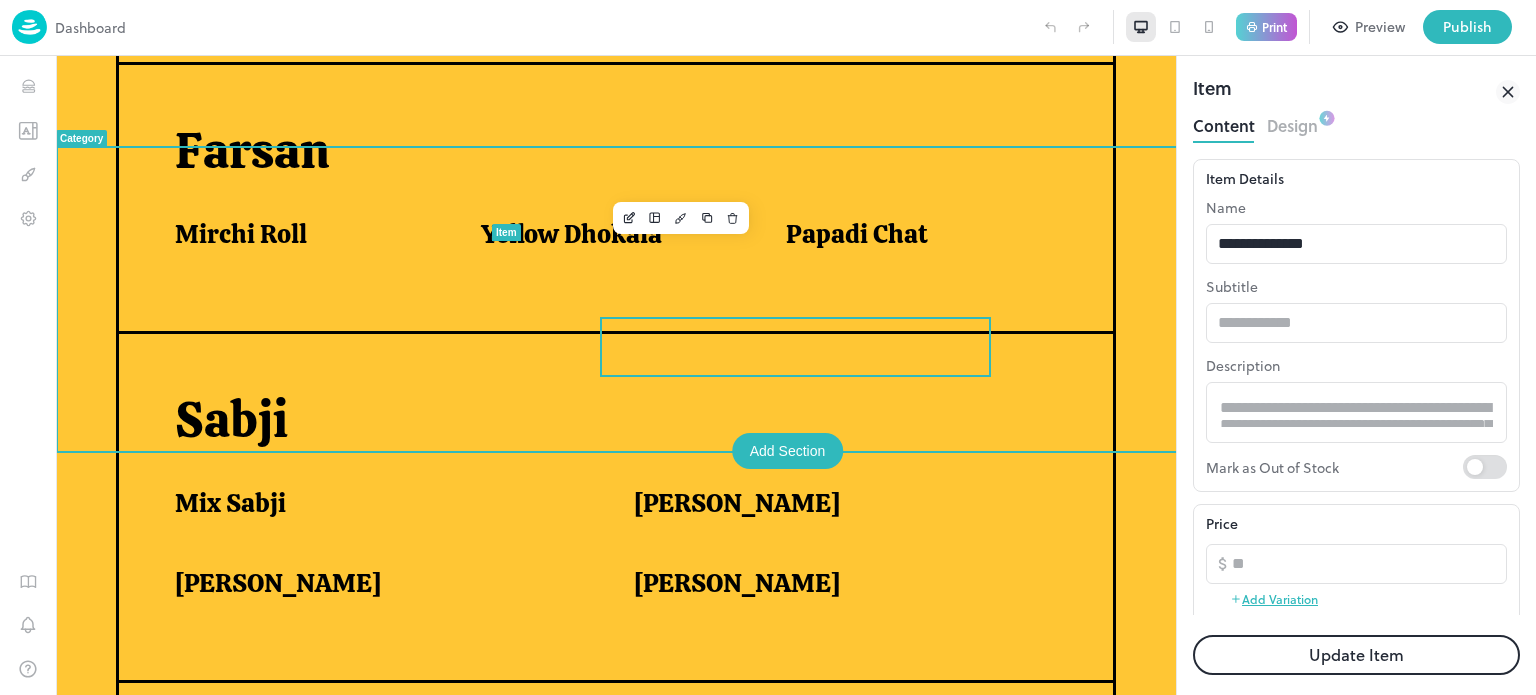 scroll, scrollTop: 0, scrollLeft: 0, axis: both 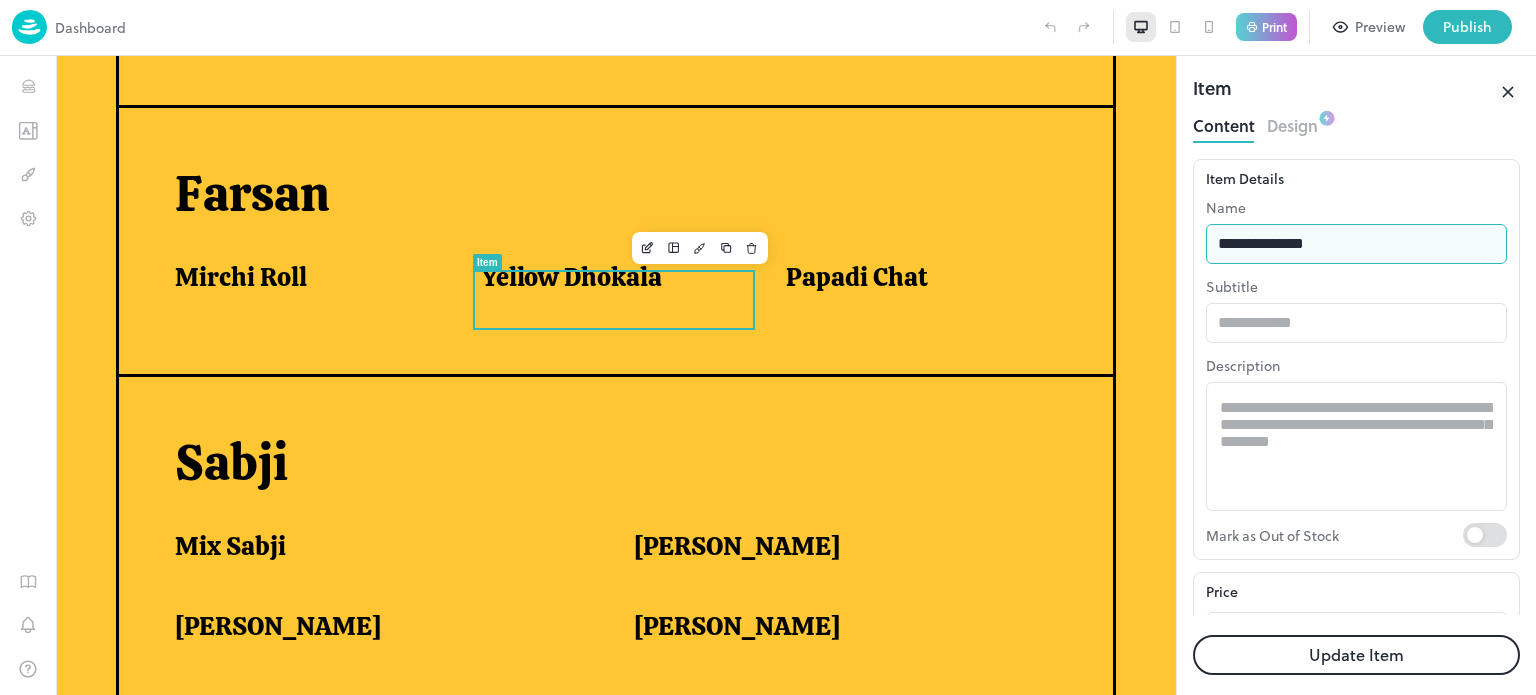 click on "**********" at bounding box center (1356, 244) 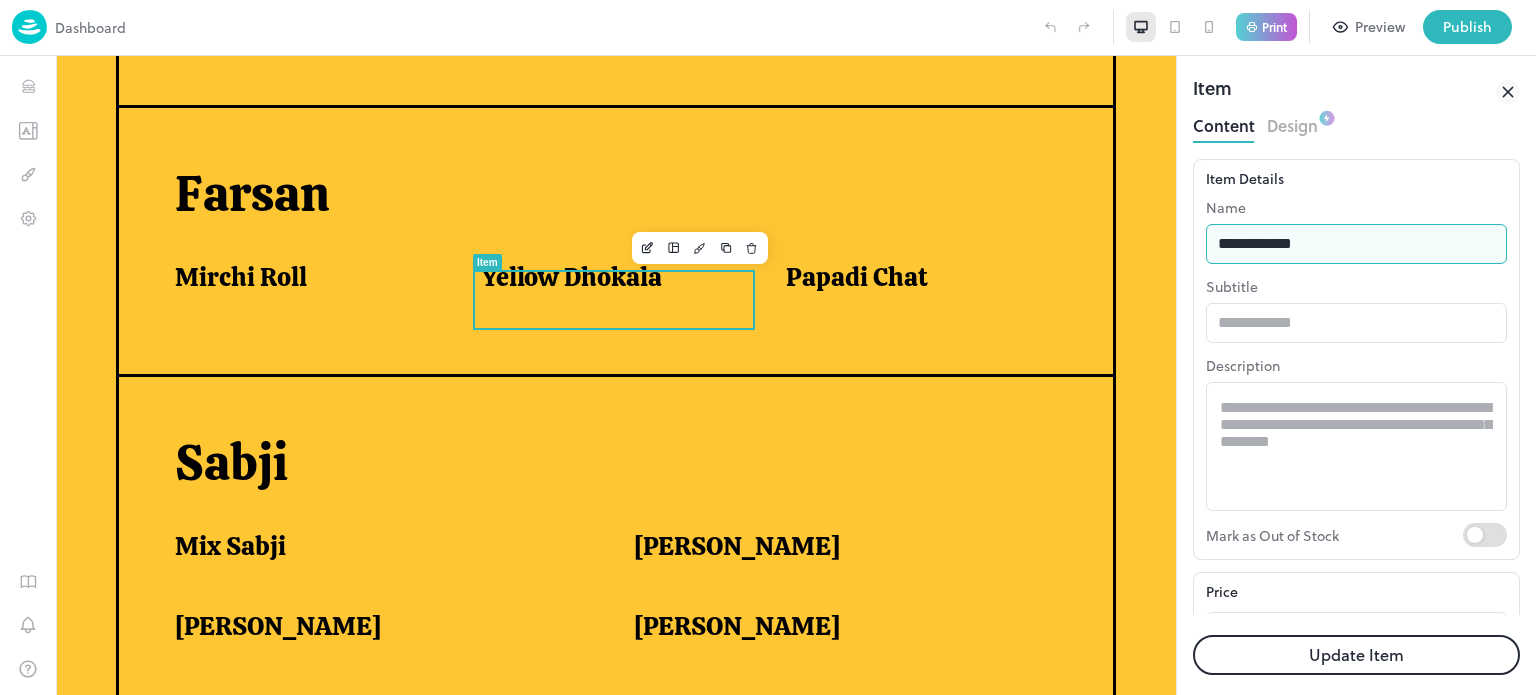 click on "**********" at bounding box center [1356, 244] 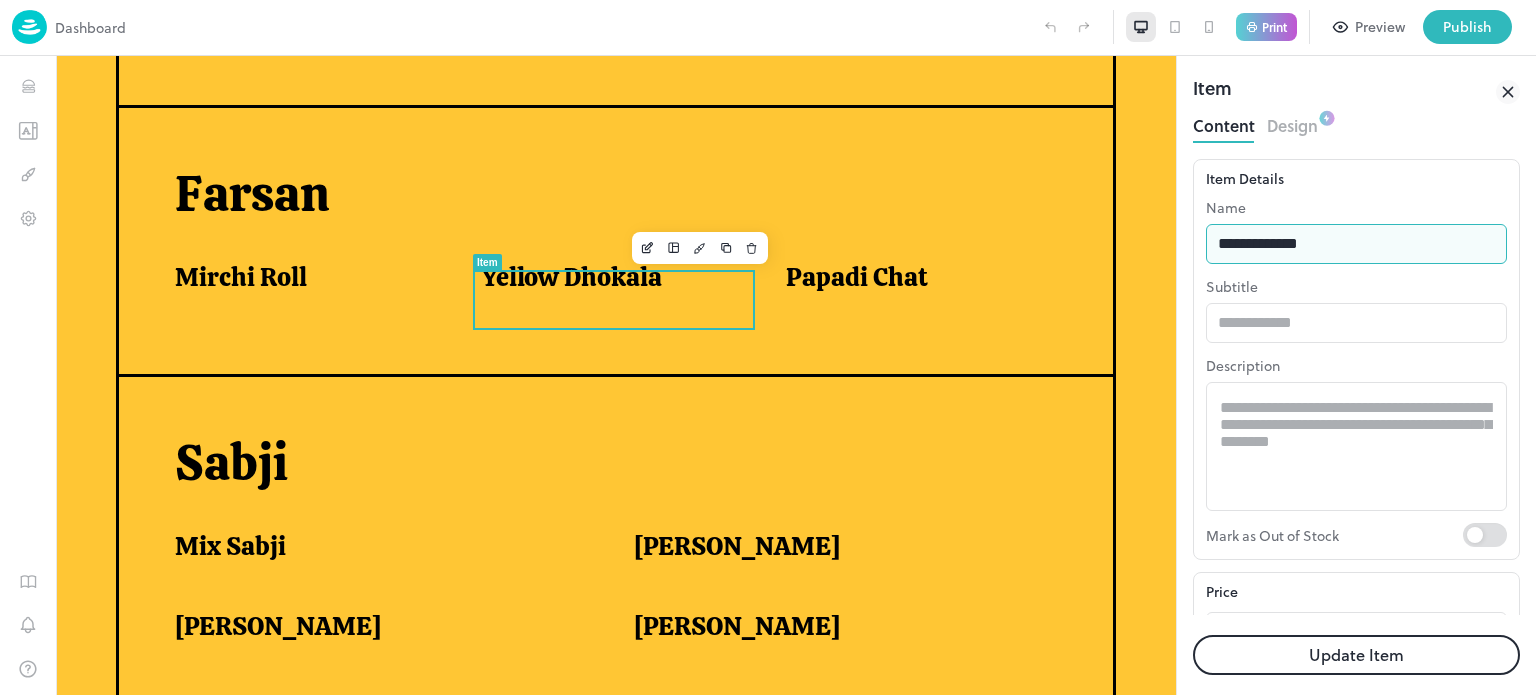 type on "**********" 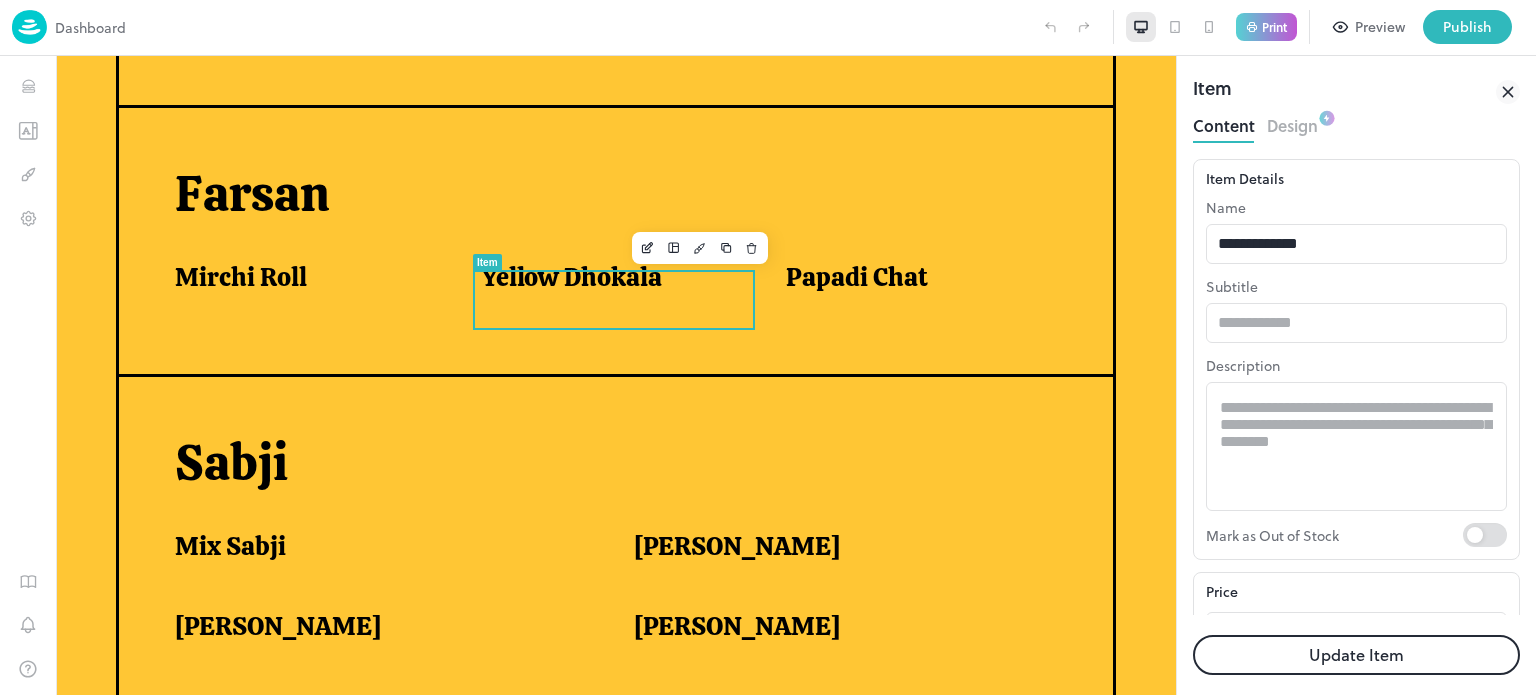click on "Update Item" at bounding box center (1356, 655) 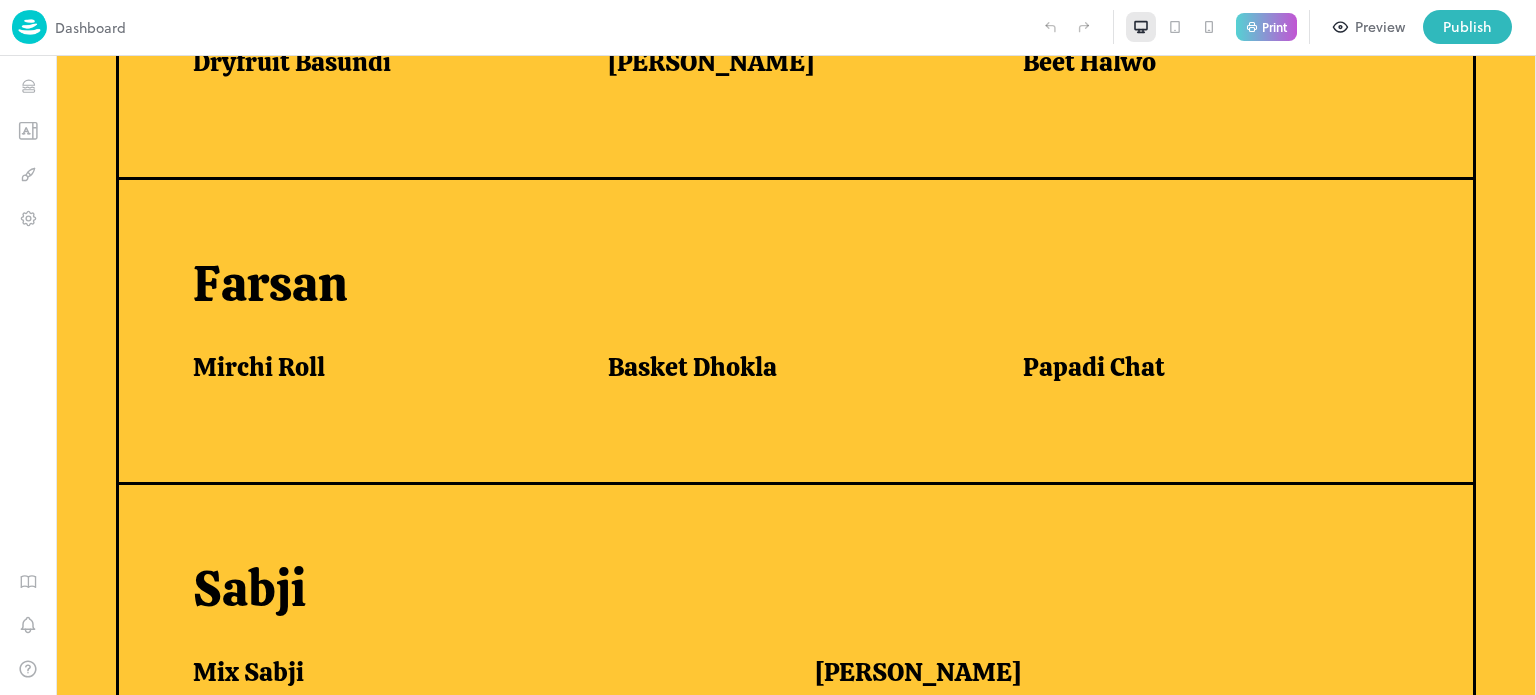 scroll, scrollTop: 1087, scrollLeft: 0, axis: vertical 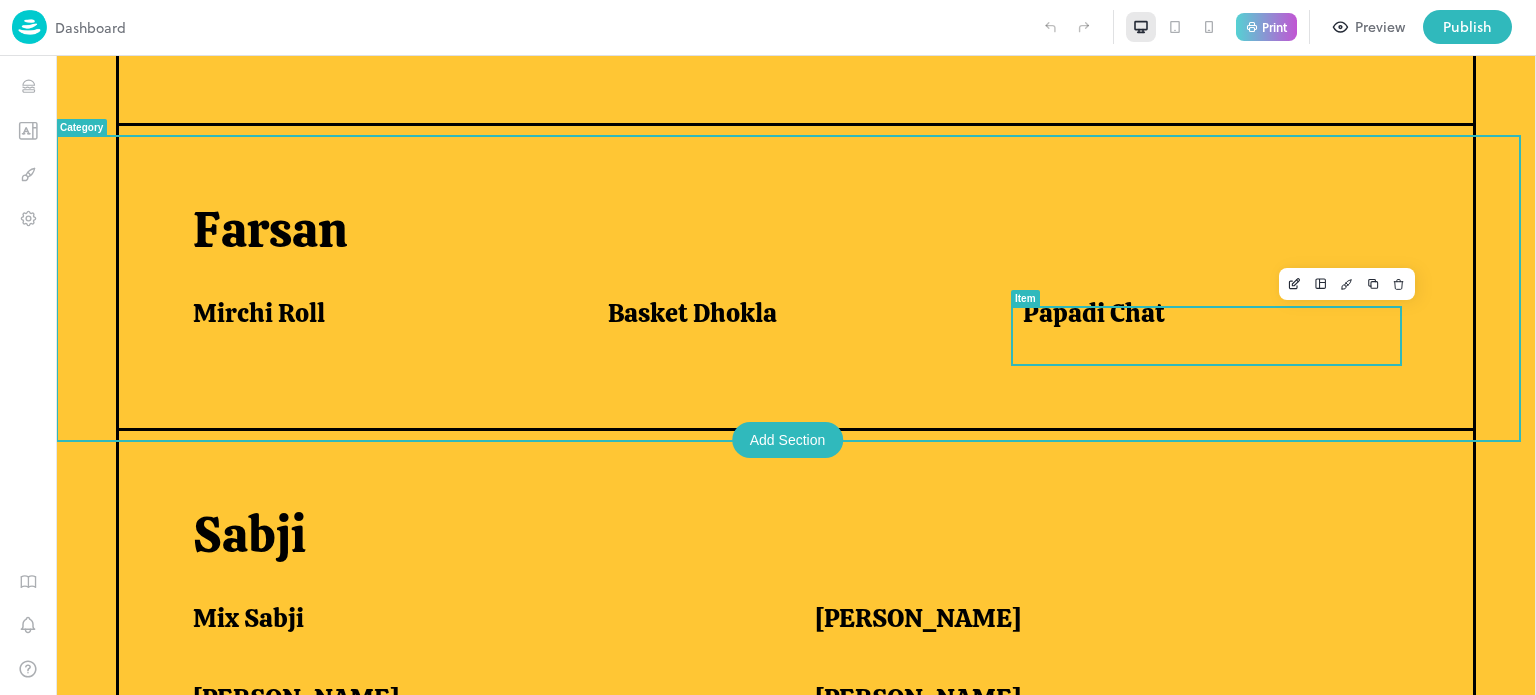 click on "Papadi Chat" at bounding box center [1094, 313] 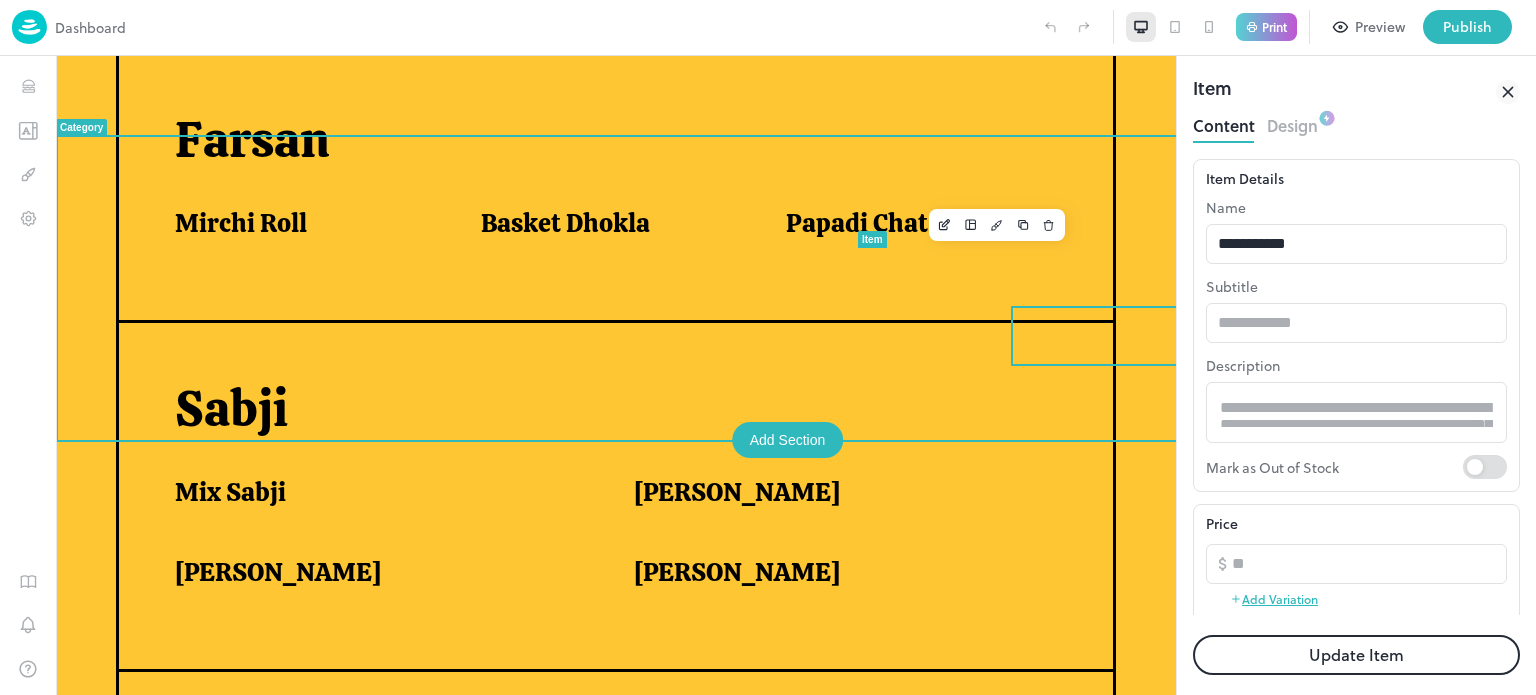 scroll, scrollTop: 0, scrollLeft: 0, axis: both 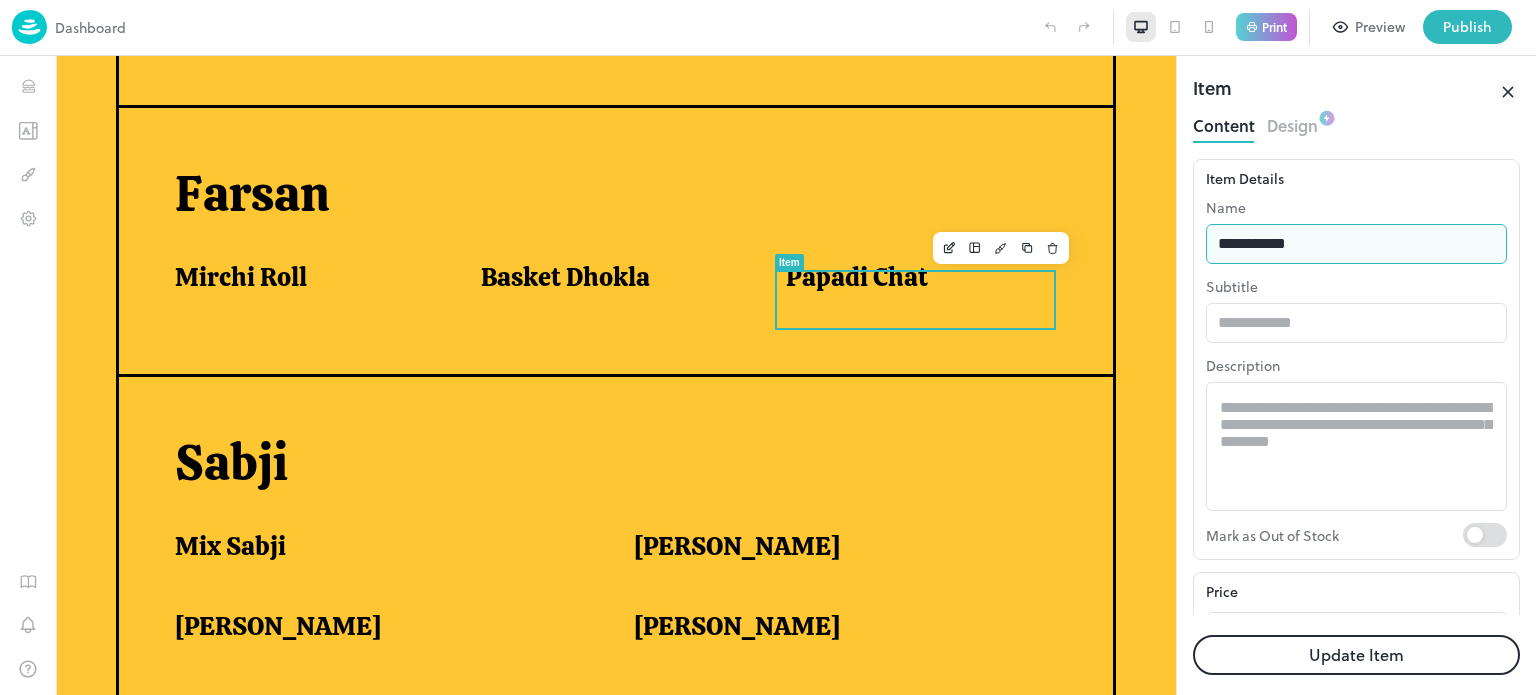 click on "**********" at bounding box center [1356, 244] 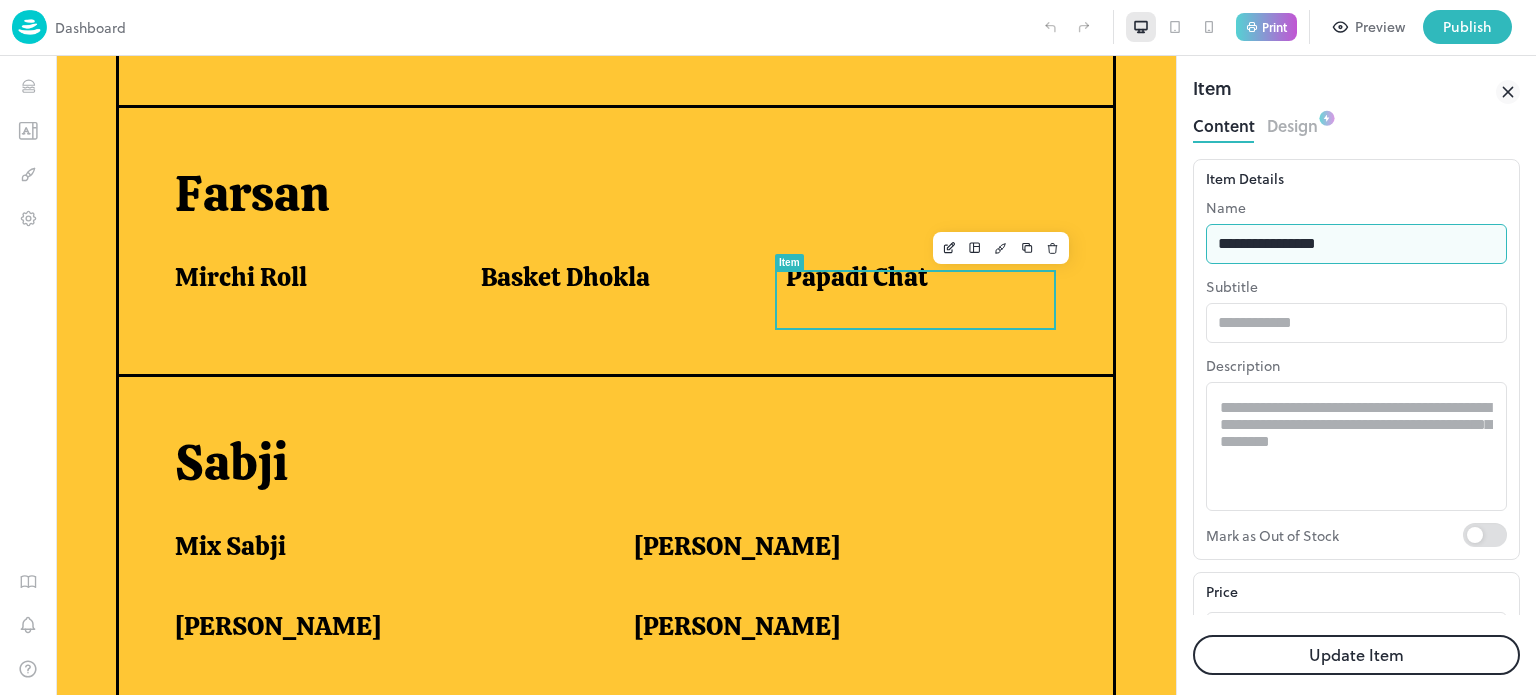 click on "**********" at bounding box center [1356, 244] 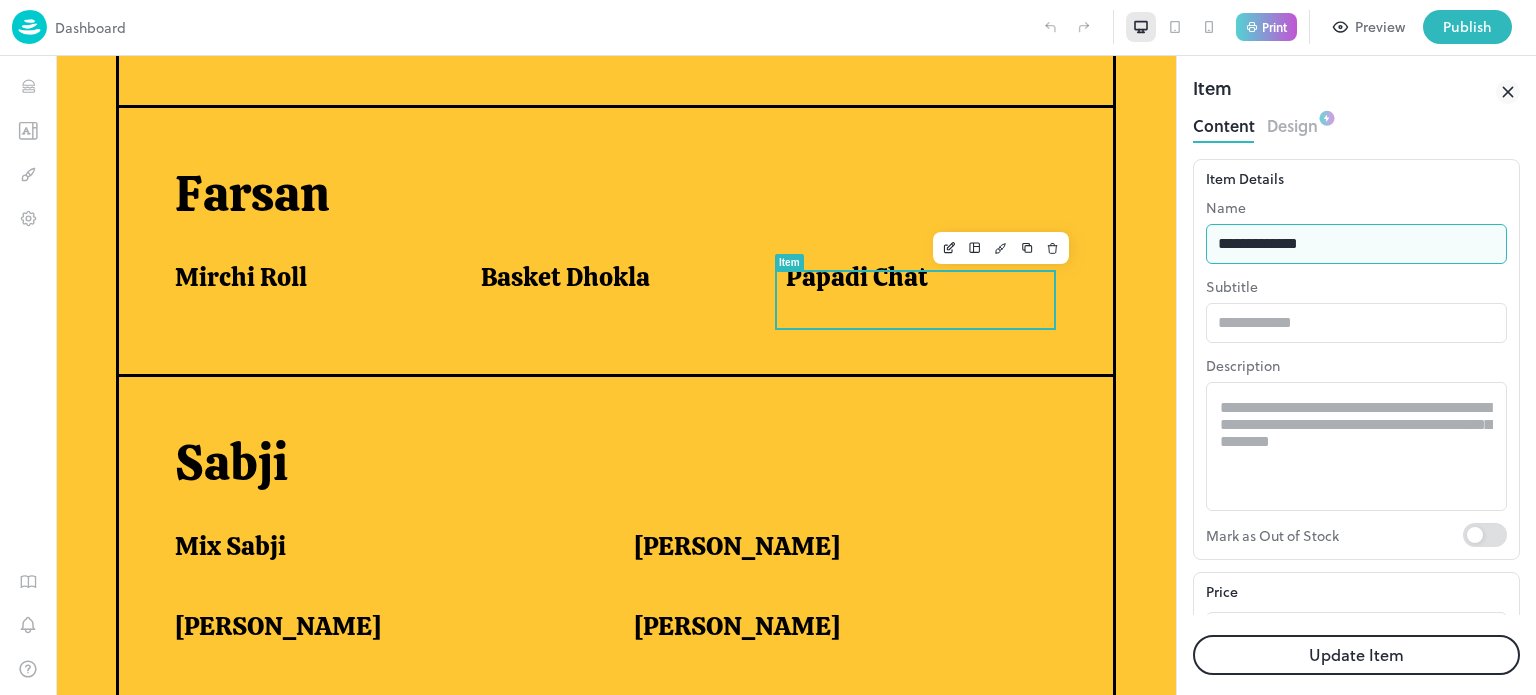 type on "**********" 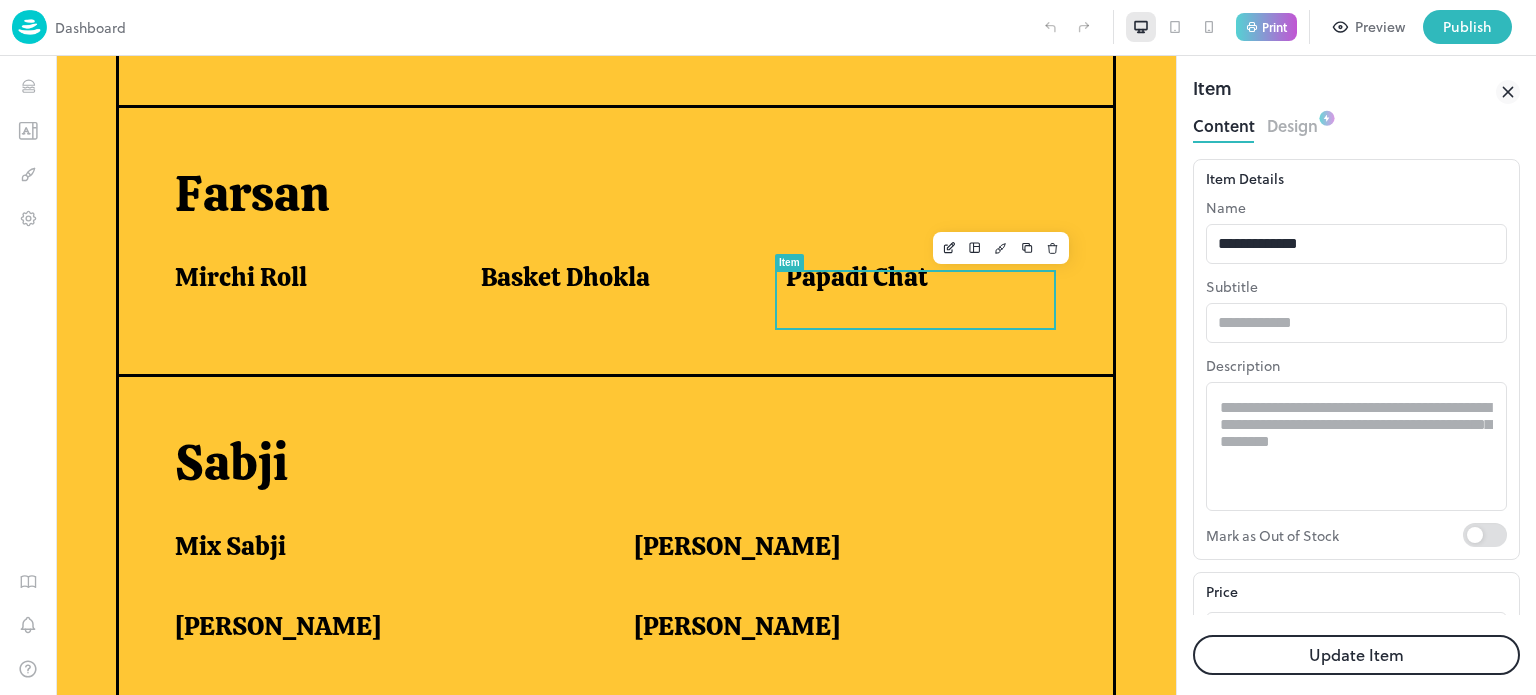 click on "Update Item" at bounding box center [1356, 655] 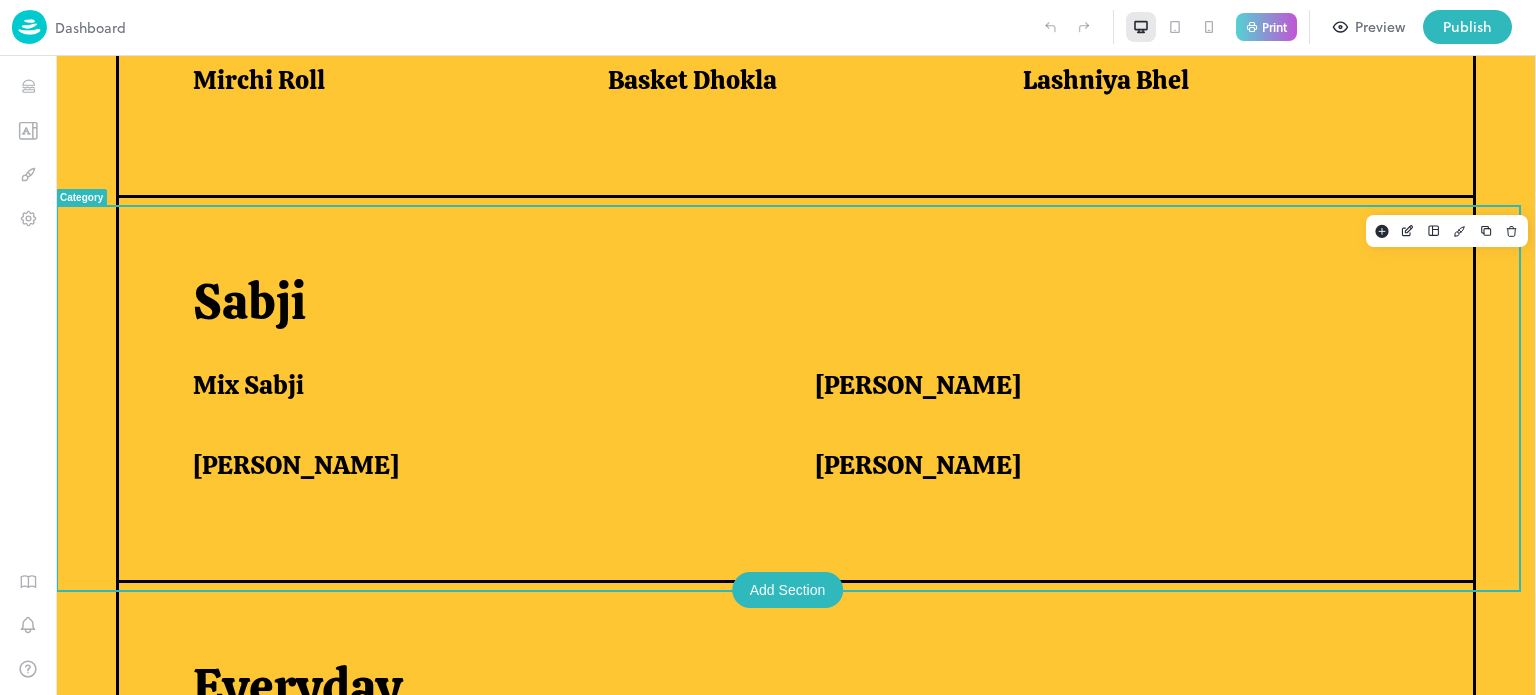 scroll, scrollTop: 1322, scrollLeft: 0, axis: vertical 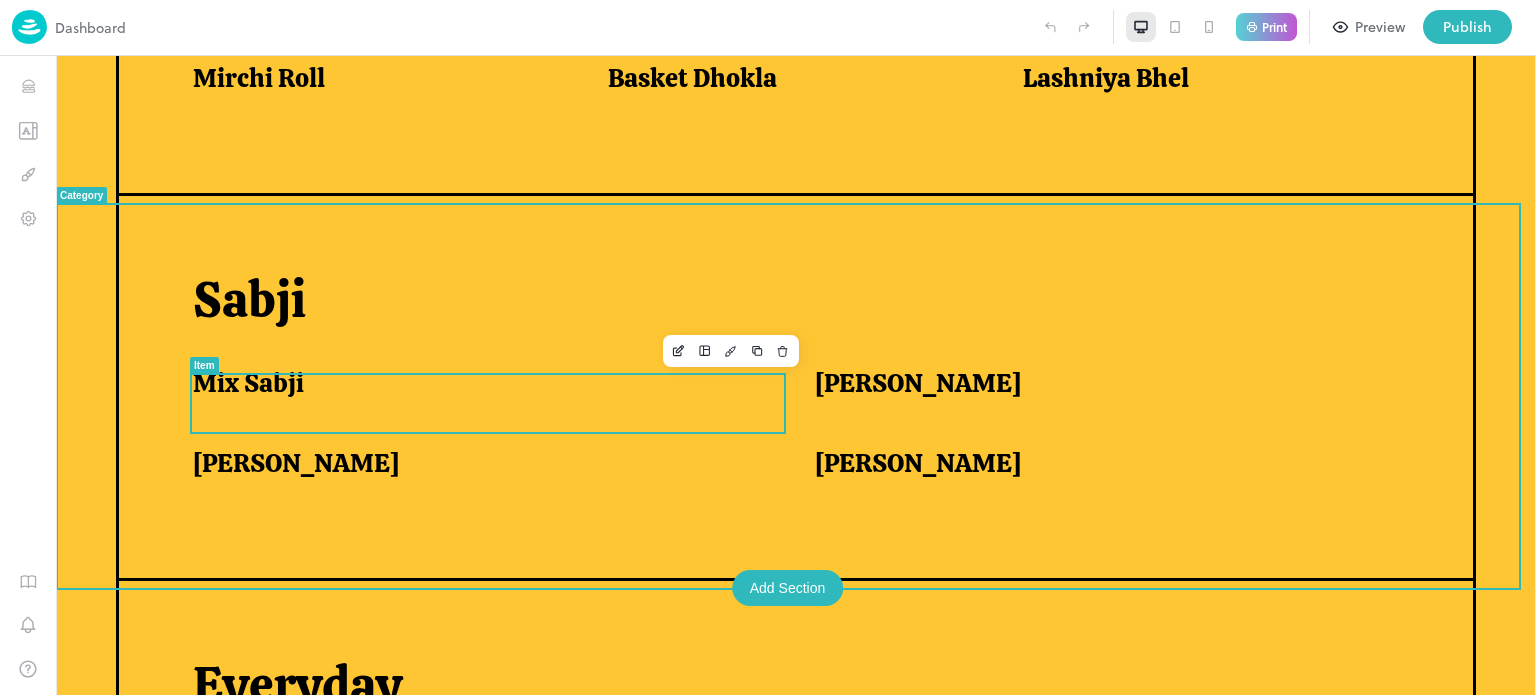 click on "Mix Sabji" at bounding box center (248, 383) 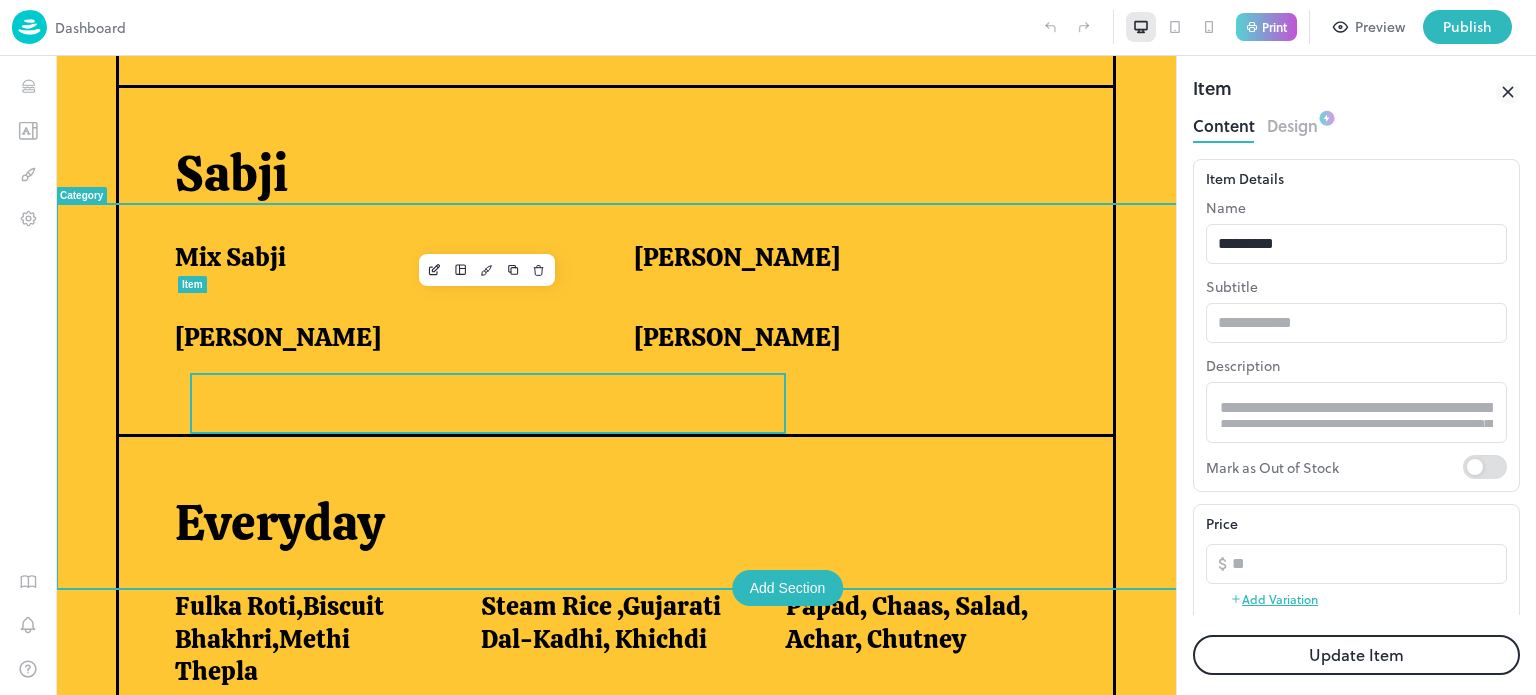 scroll, scrollTop: 1232, scrollLeft: 0, axis: vertical 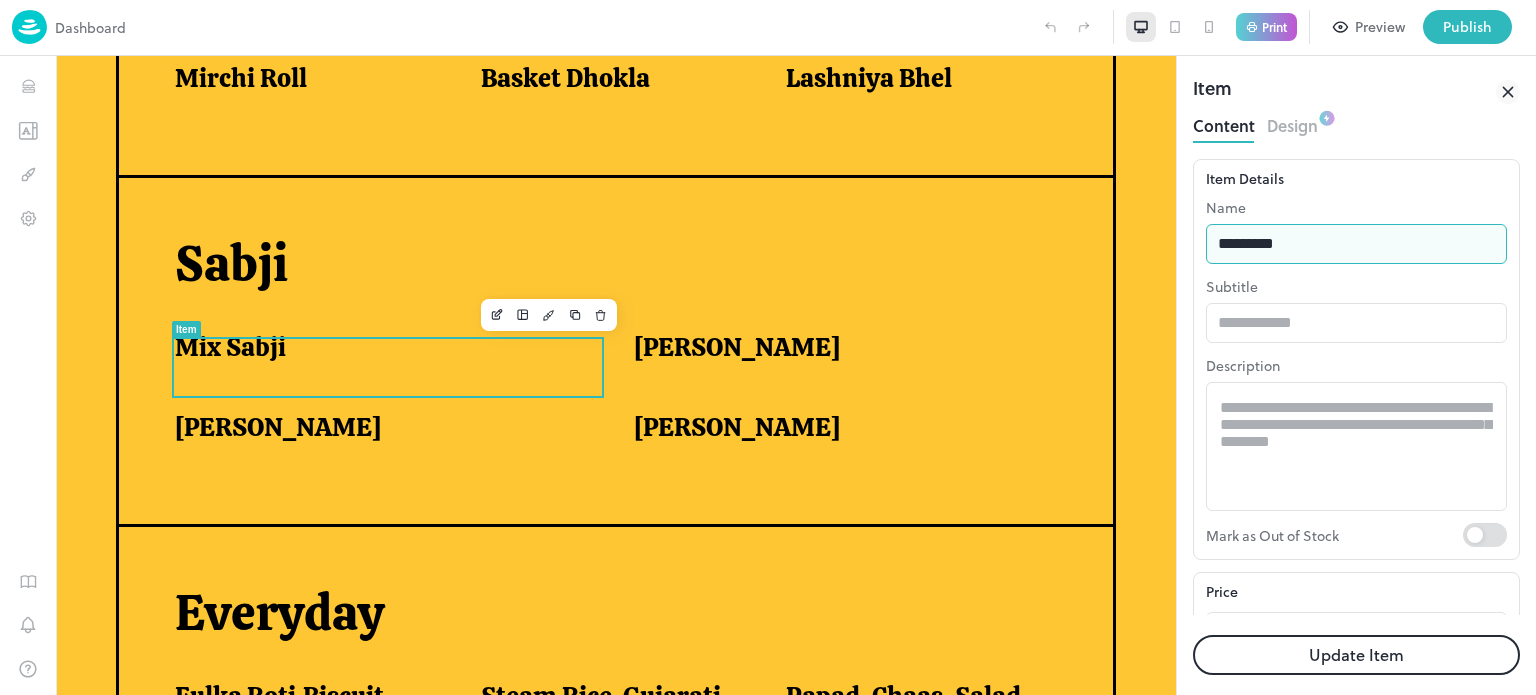 click on "*********" at bounding box center [1356, 244] 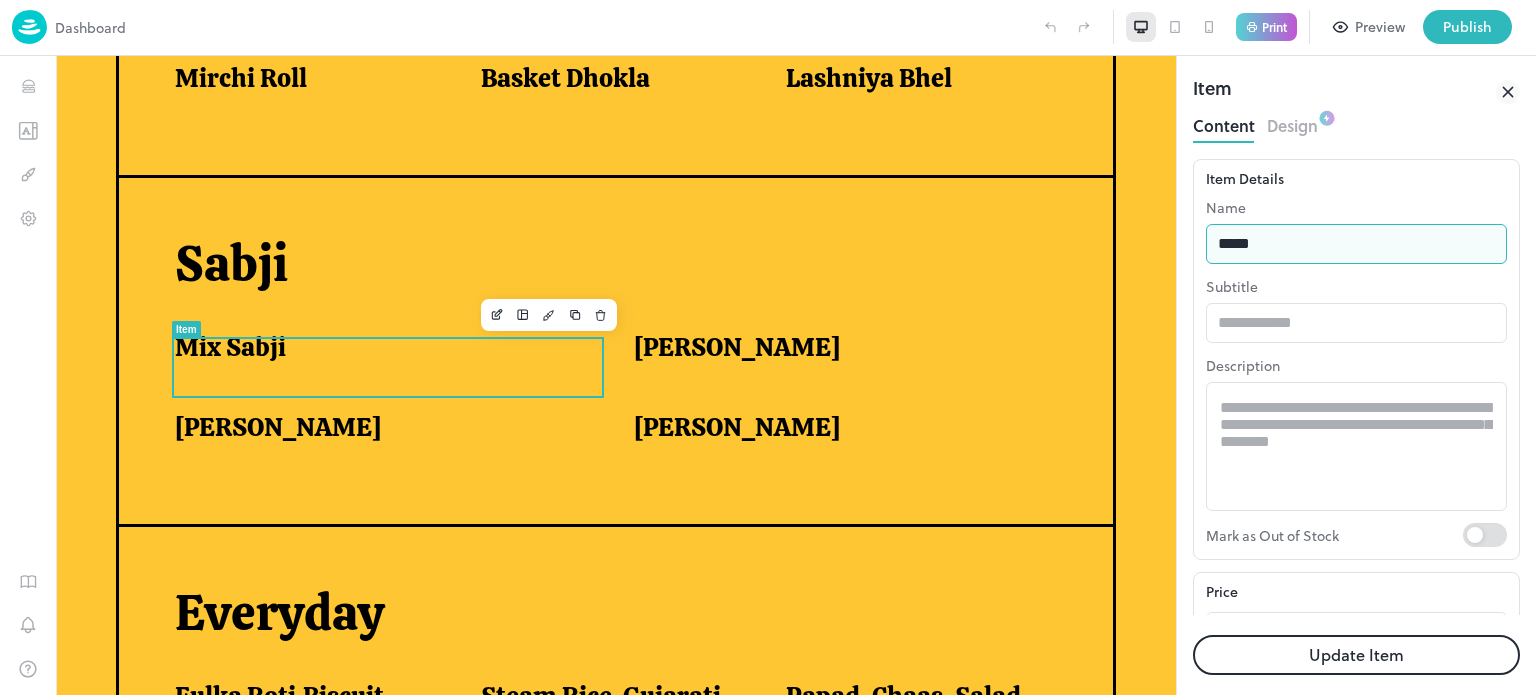 type on "**********" 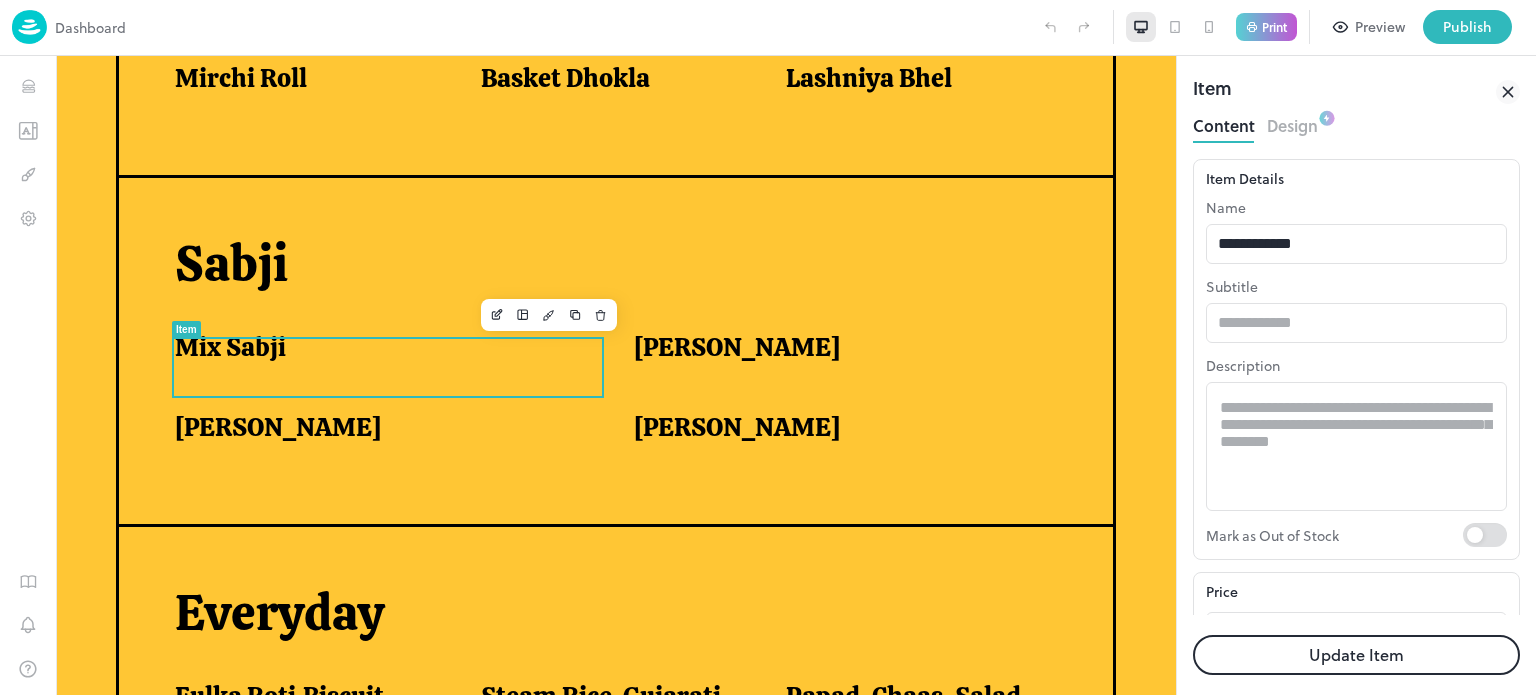 click on "Update Item" at bounding box center [1356, 655] 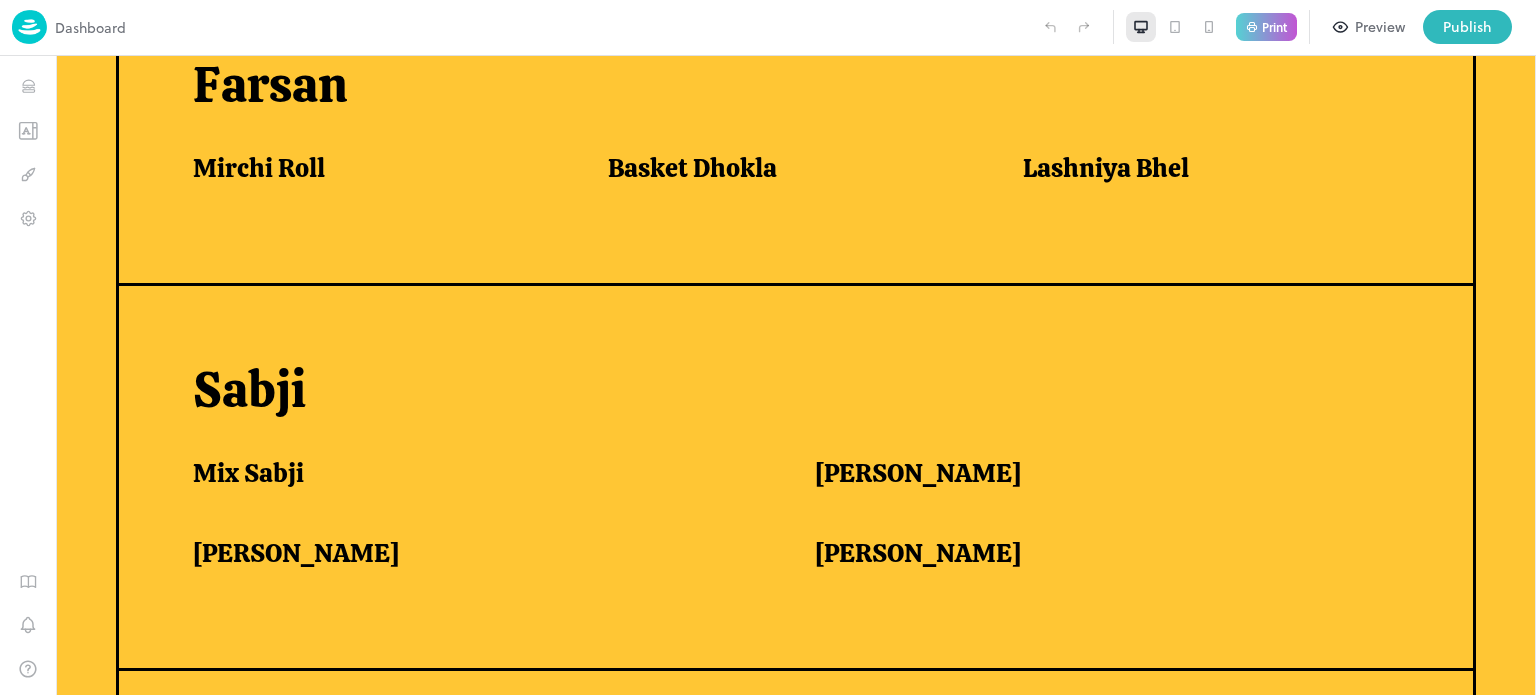 scroll, scrollTop: 1322, scrollLeft: 0, axis: vertical 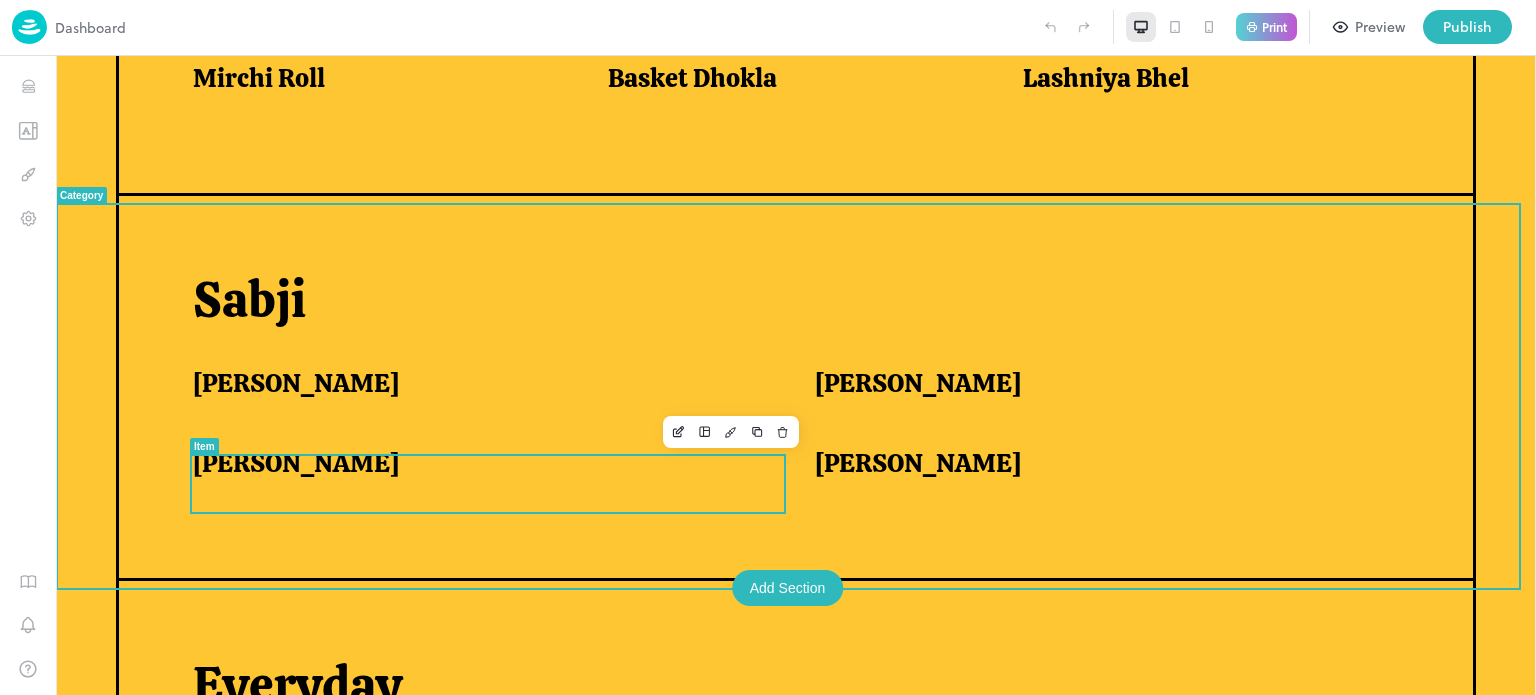 click on "[PERSON_NAME]" at bounding box center (296, 463) 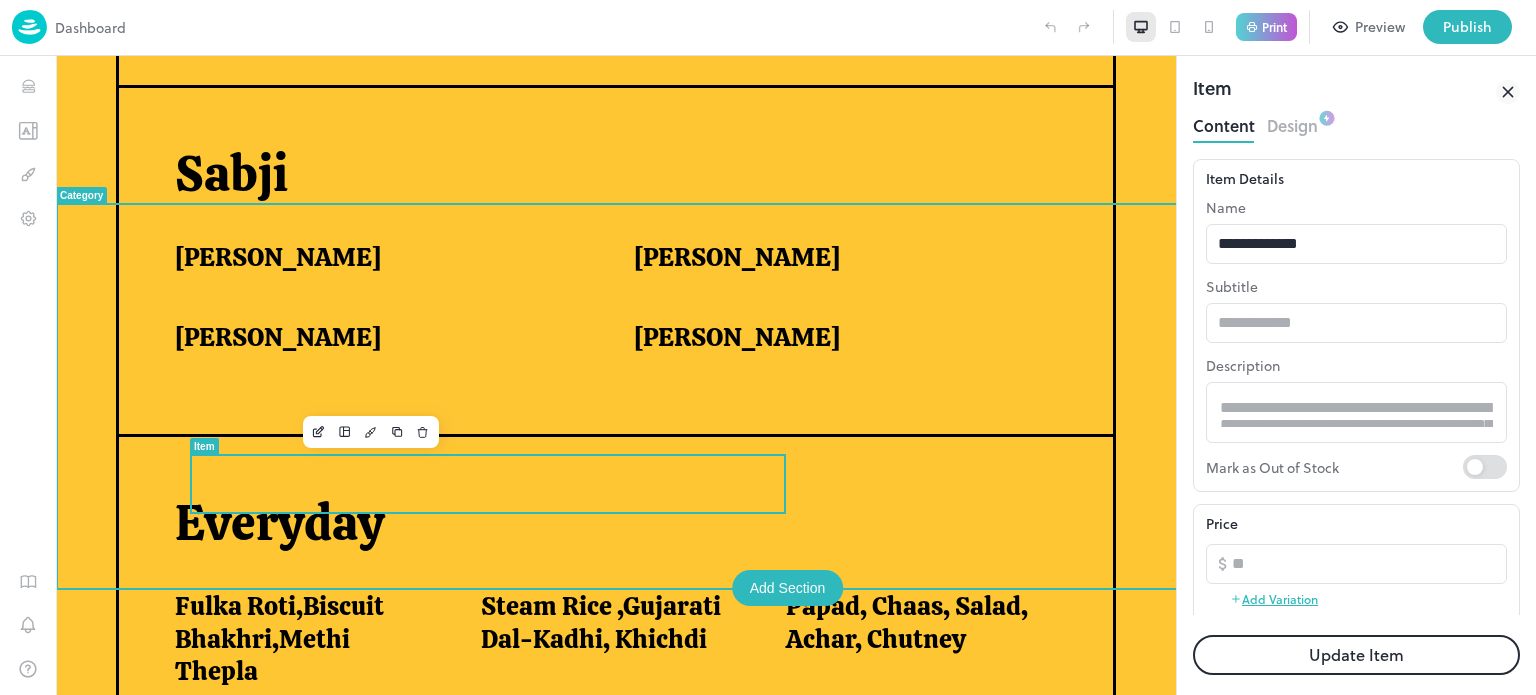 scroll, scrollTop: 1254, scrollLeft: 0, axis: vertical 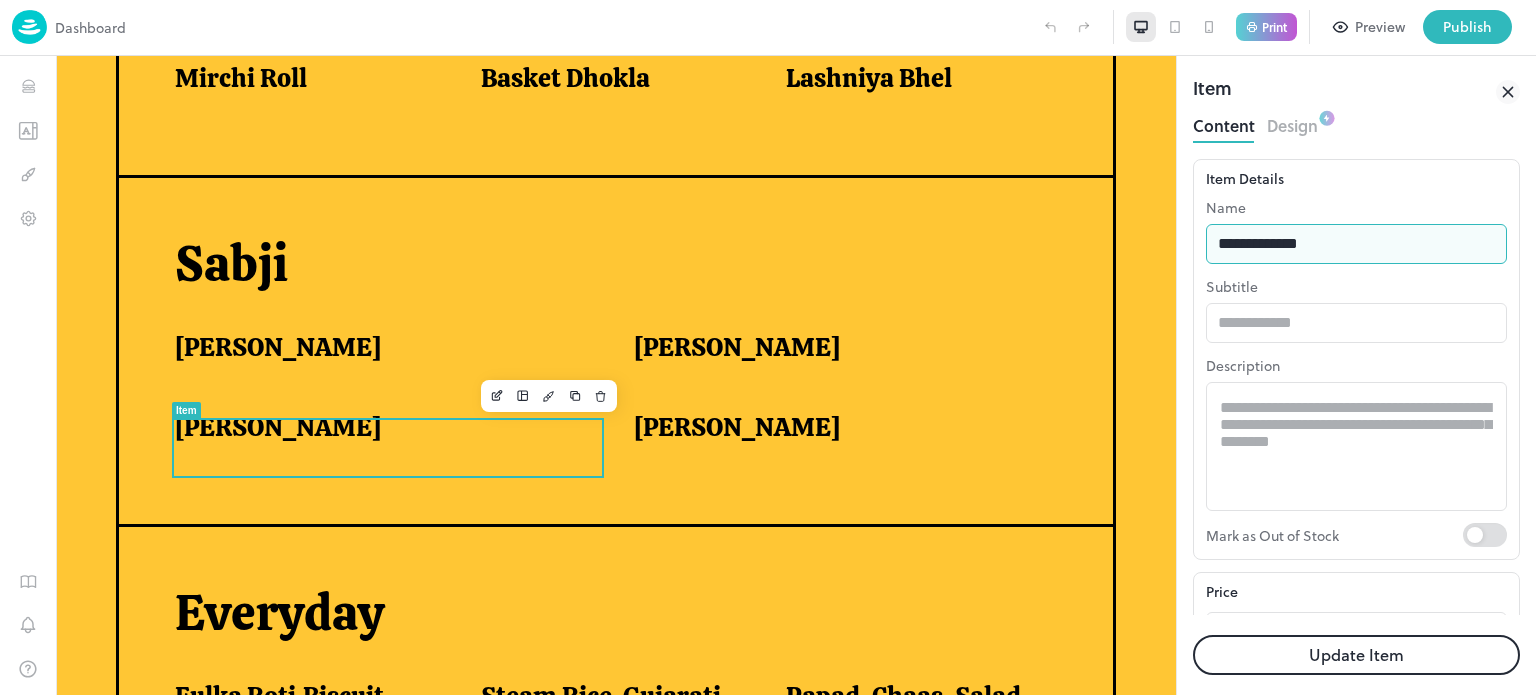click on "**********" at bounding box center [1356, 244] 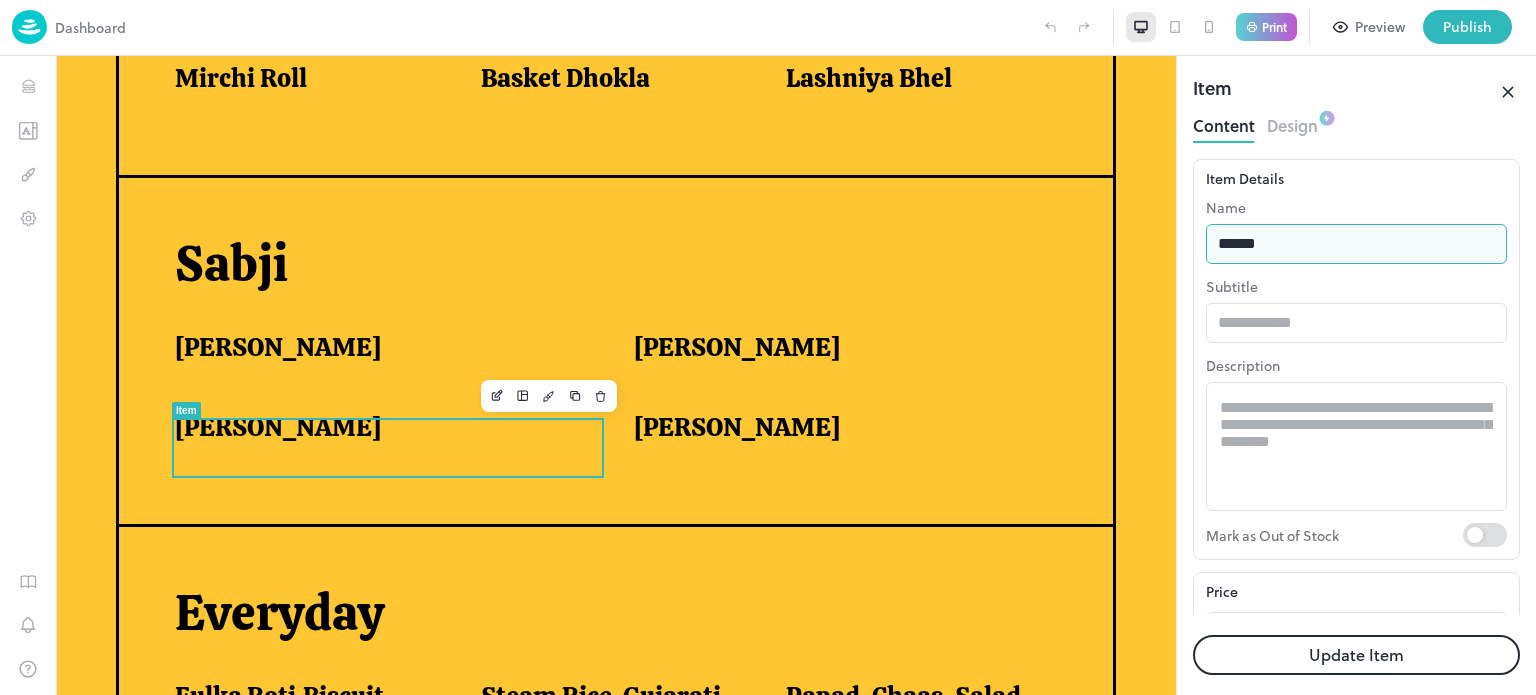 type on "**********" 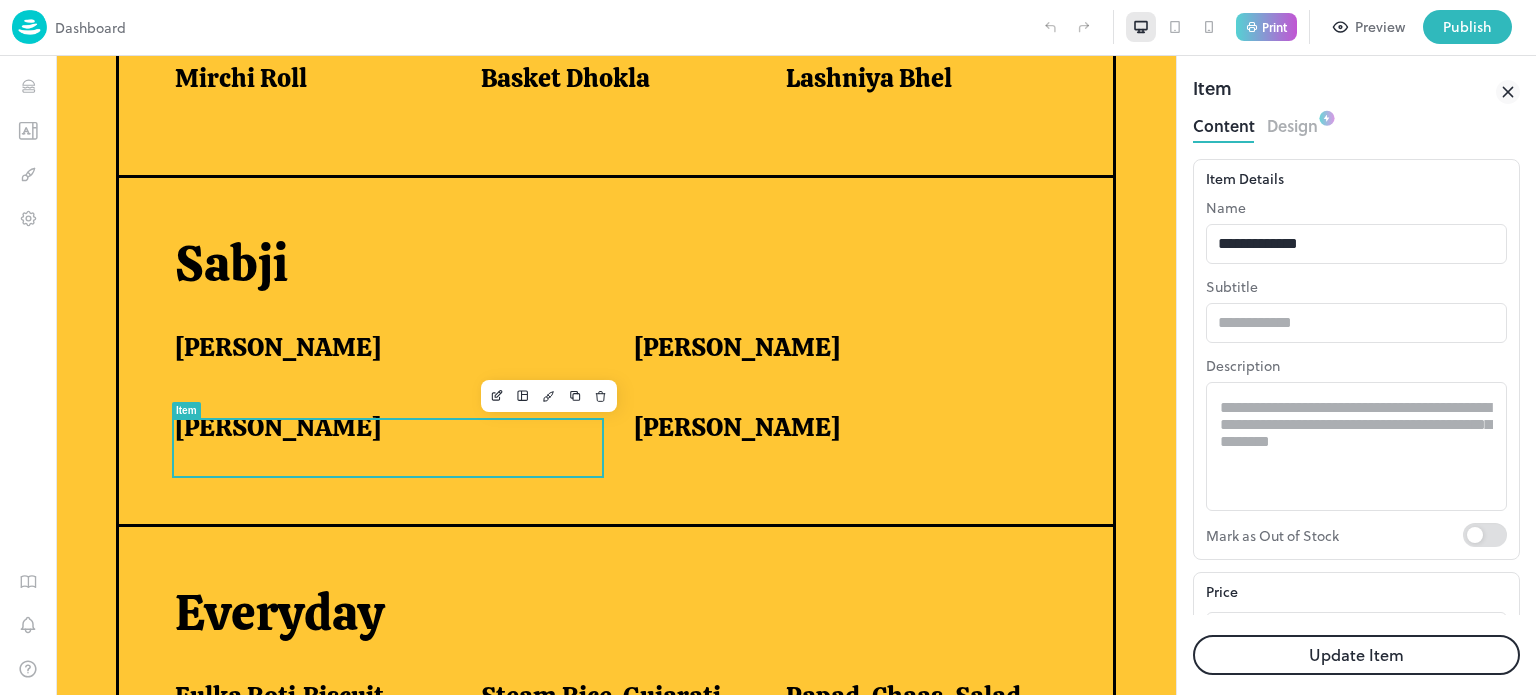 click on "Update Item" at bounding box center [1356, 655] 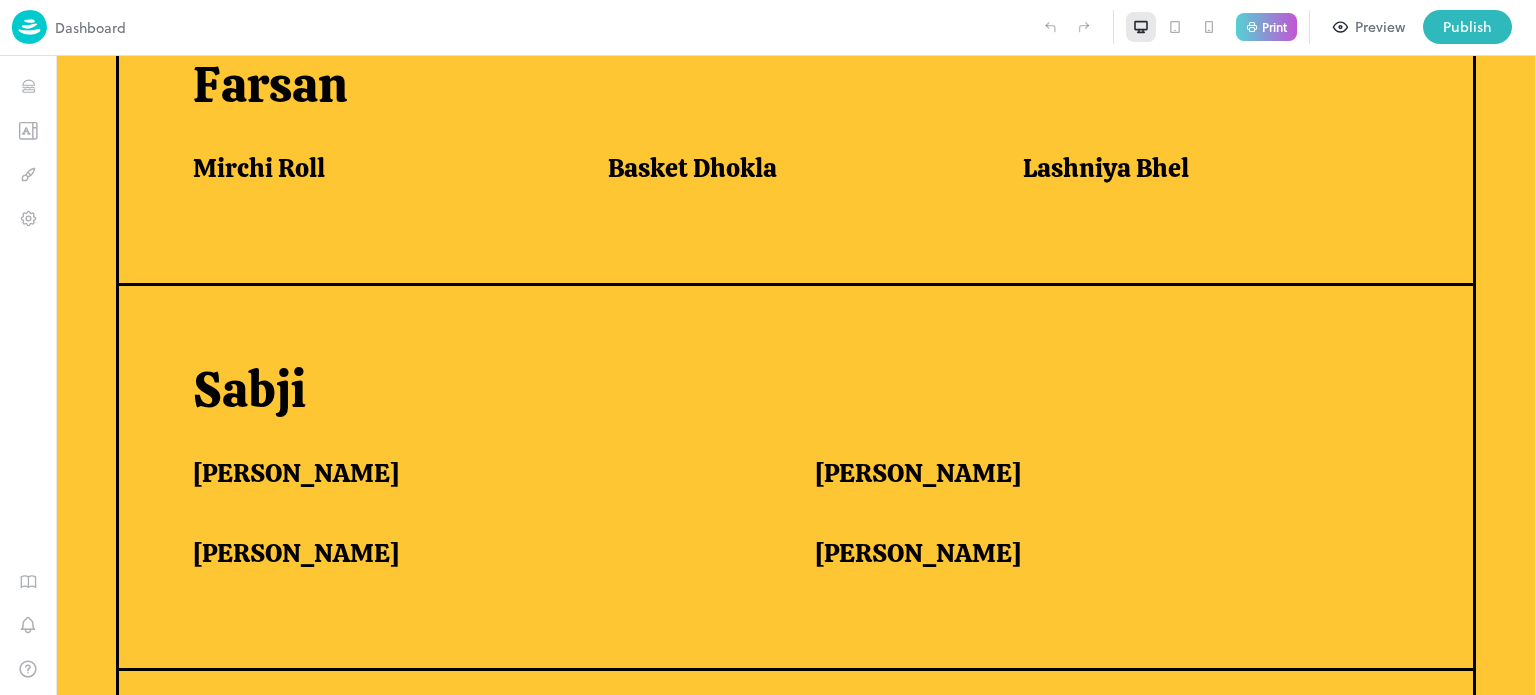 scroll, scrollTop: 1322, scrollLeft: 0, axis: vertical 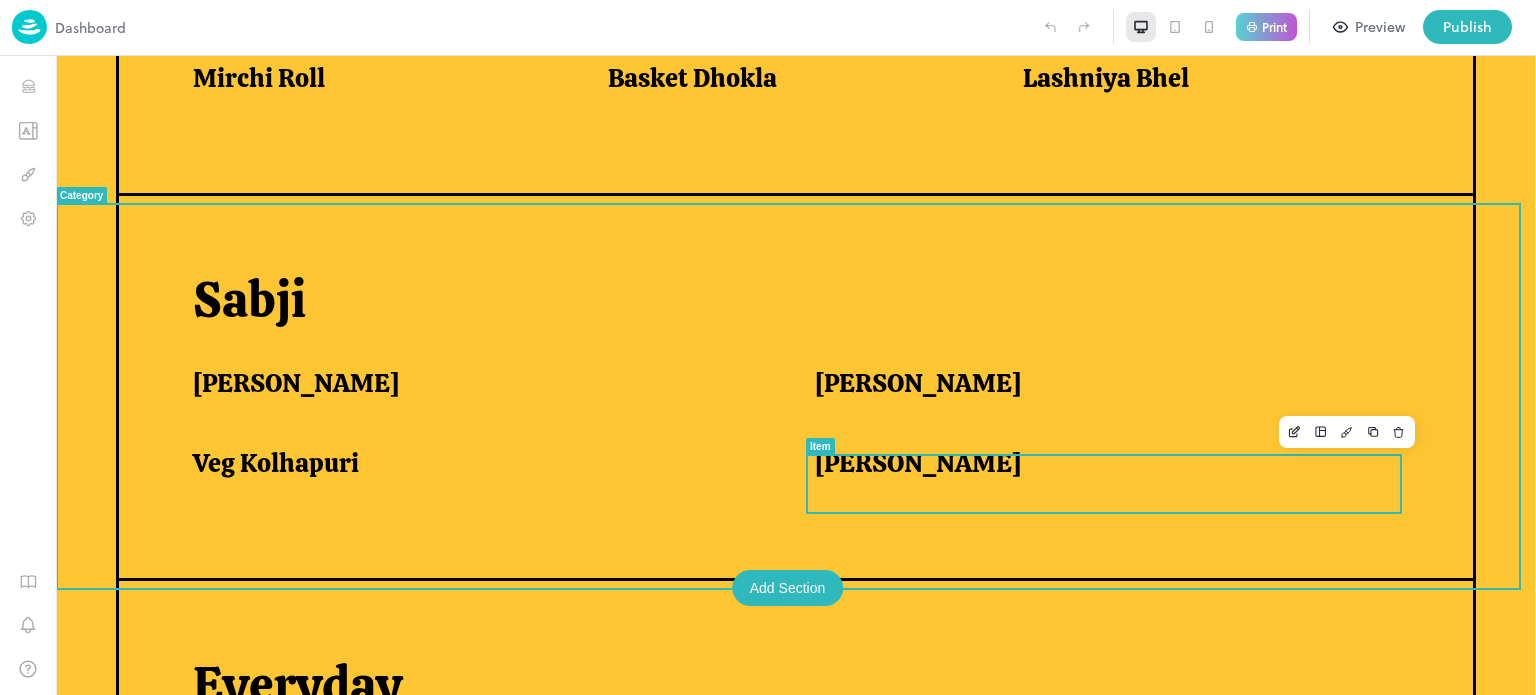 click on "[PERSON_NAME]" at bounding box center (1101, 468) 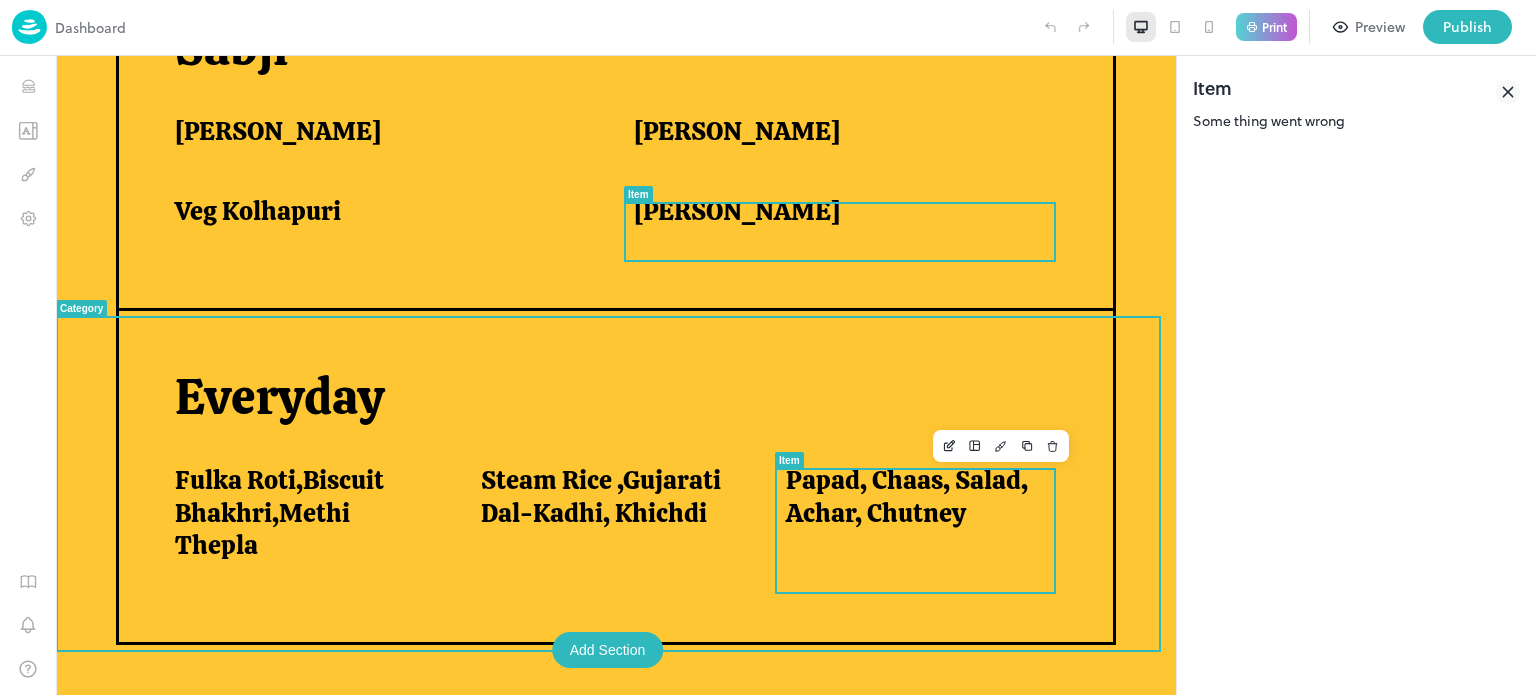 scroll, scrollTop: 1562, scrollLeft: 0, axis: vertical 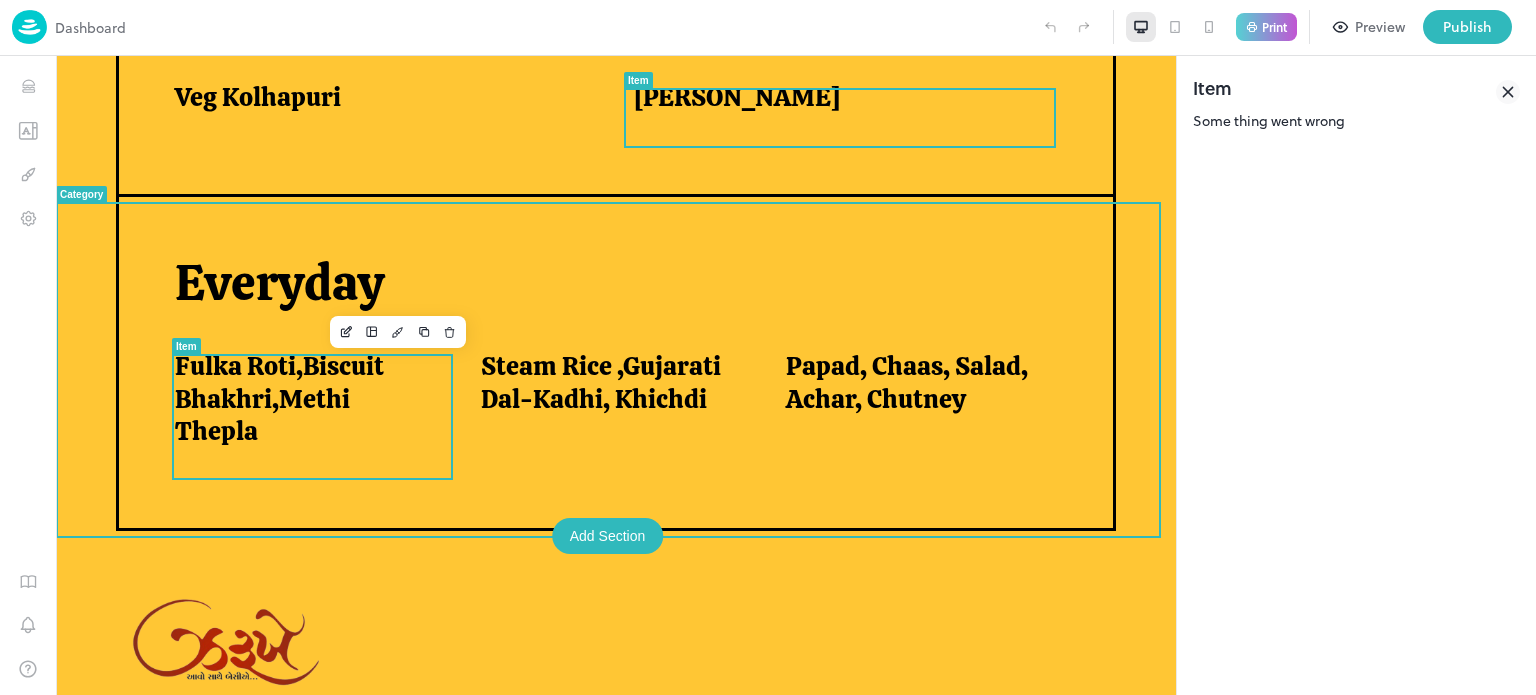 click on "Fulka Roti,Biscuit Bhakhri,Methi Thepla" at bounding box center (303, 399) 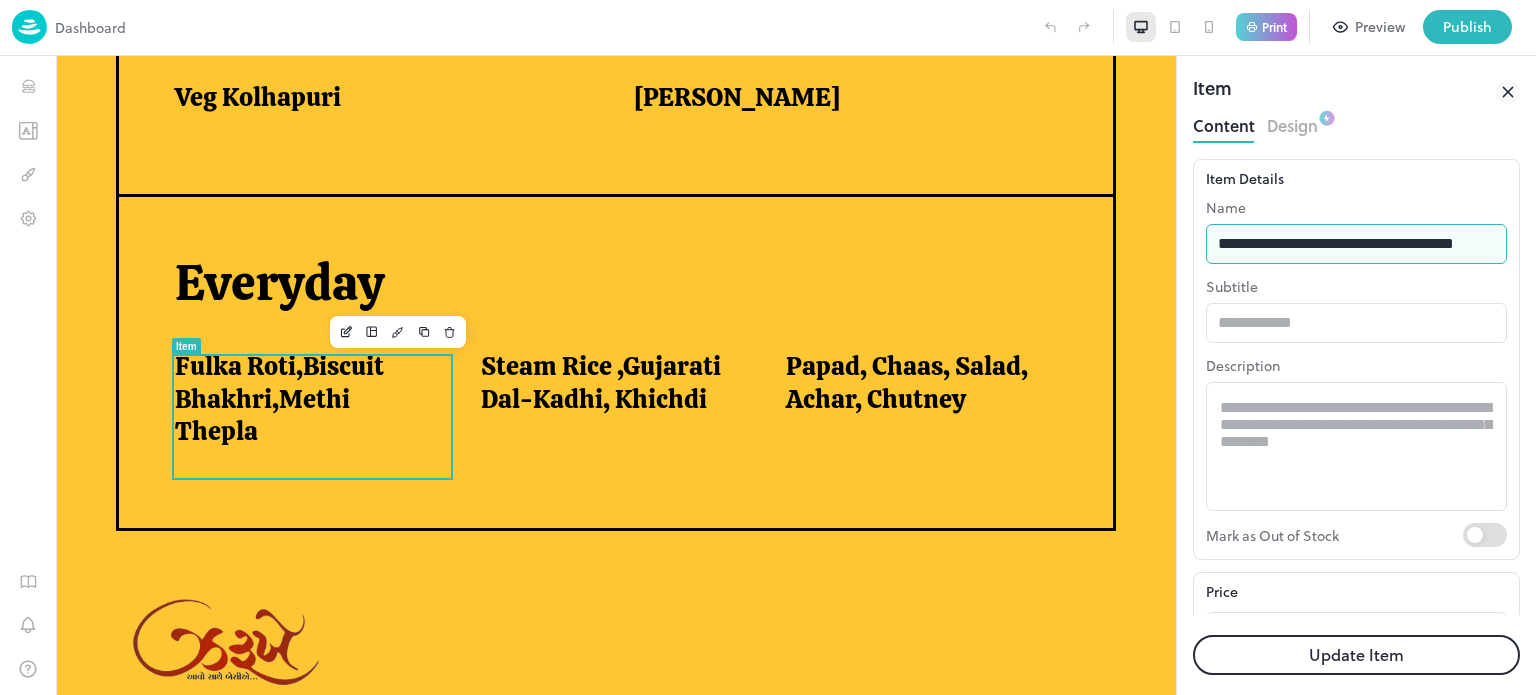 click on "**********" at bounding box center (1356, 244) 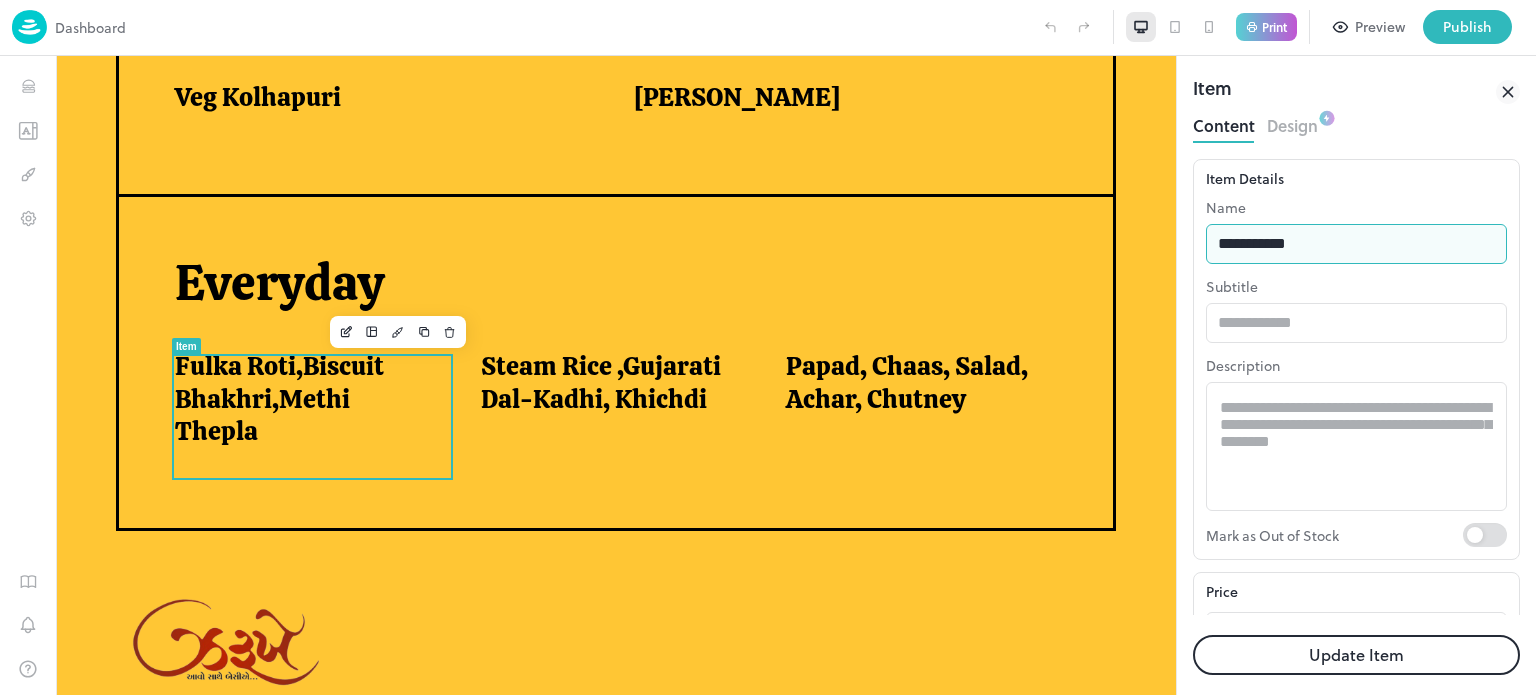 type on "**********" 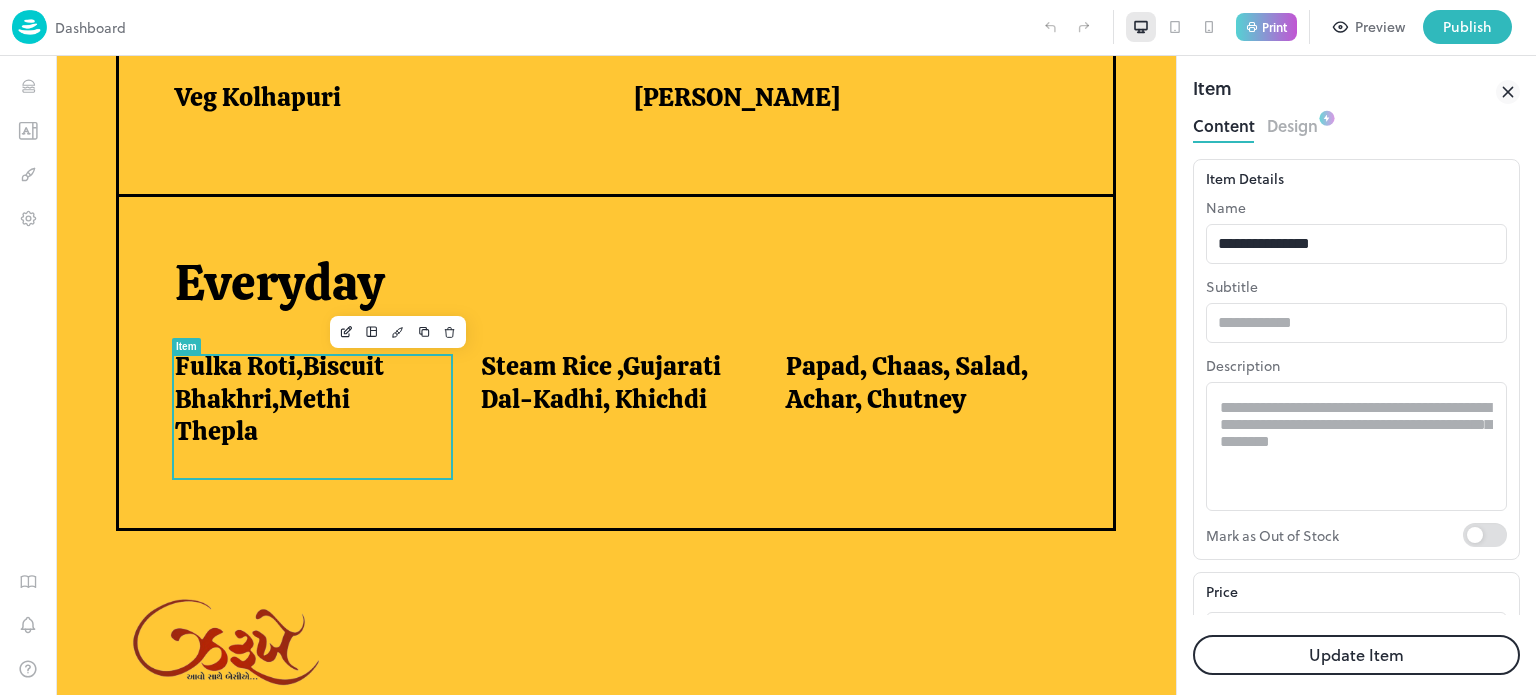 click on "Update Item" at bounding box center (1356, 655) 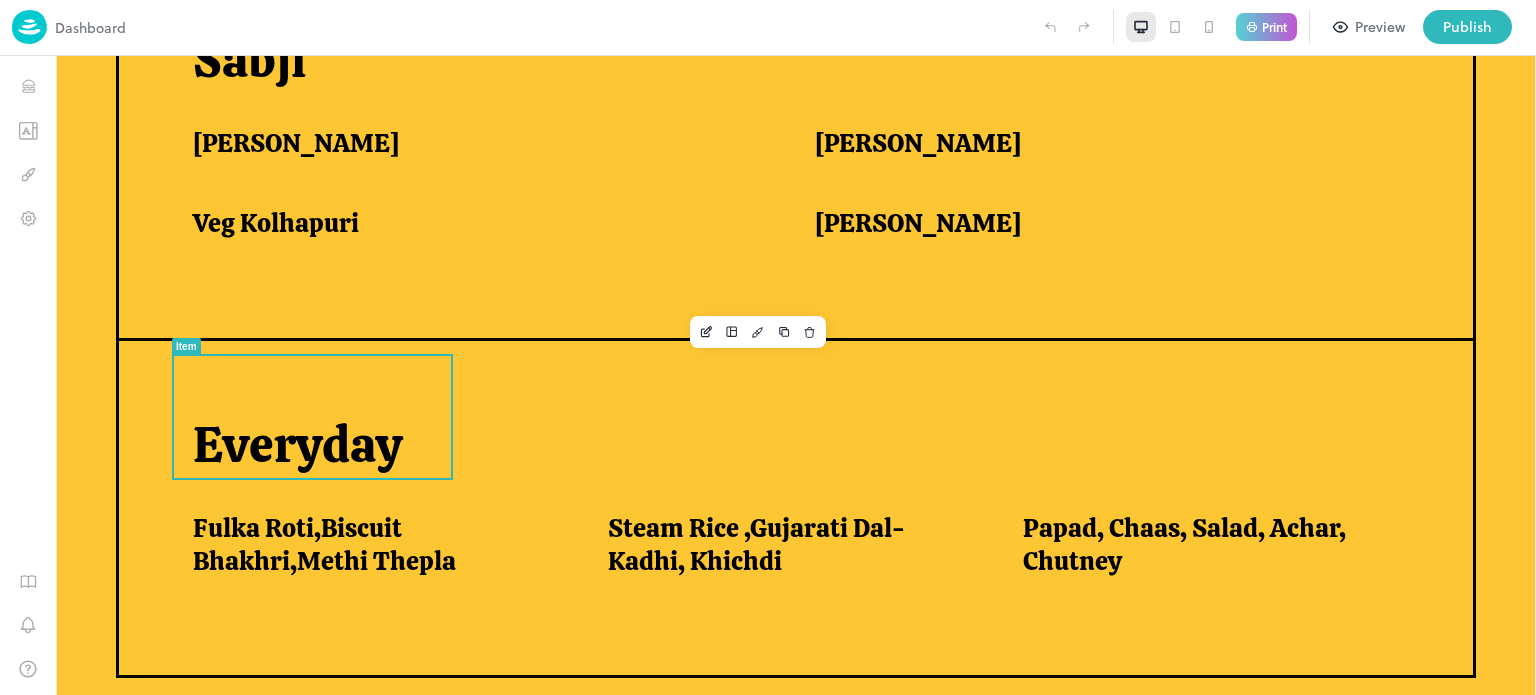 scroll, scrollTop: 1688, scrollLeft: 0, axis: vertical 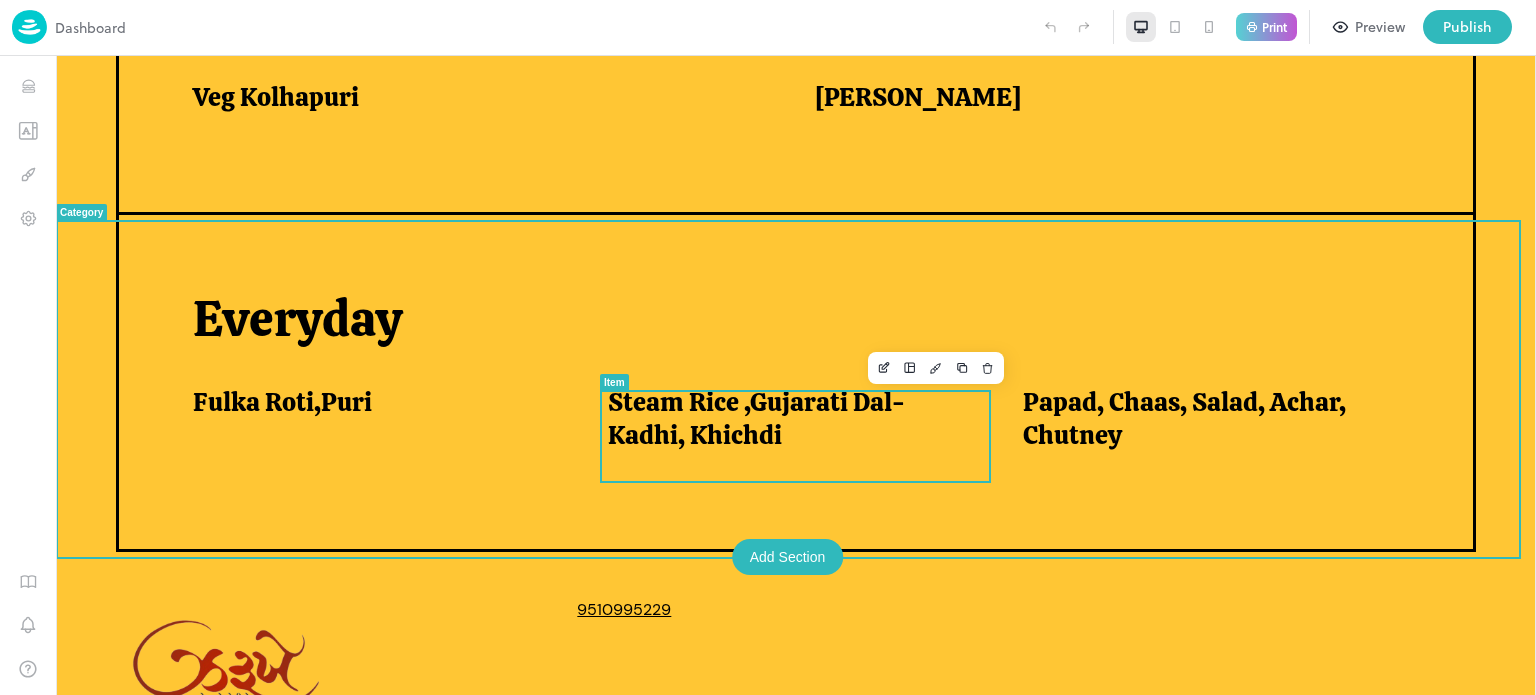click on "Steam Rice ,Gujarati Dal-Kadhi, Khichdi" at bounding box center (791, 418) 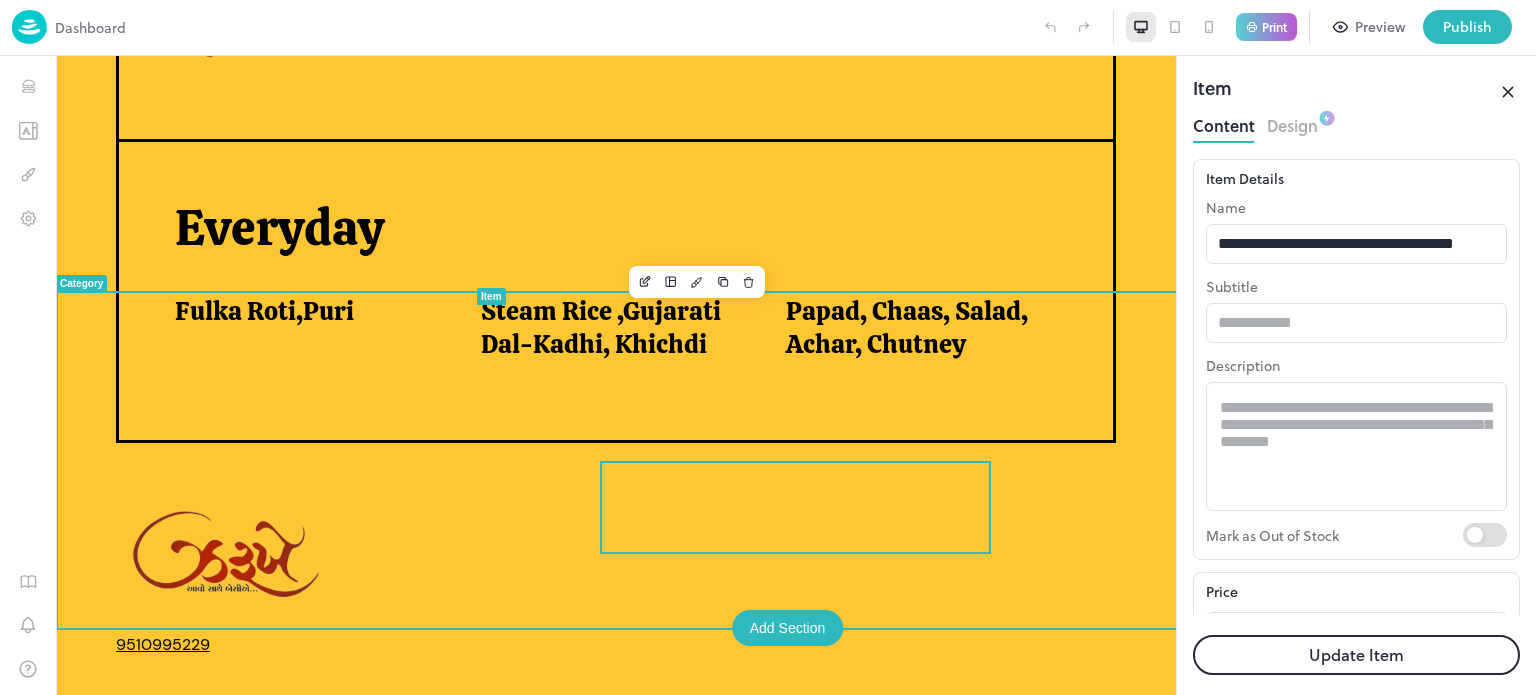 scroll, scrollTop: 0, scrollLeft: 0, axis: both 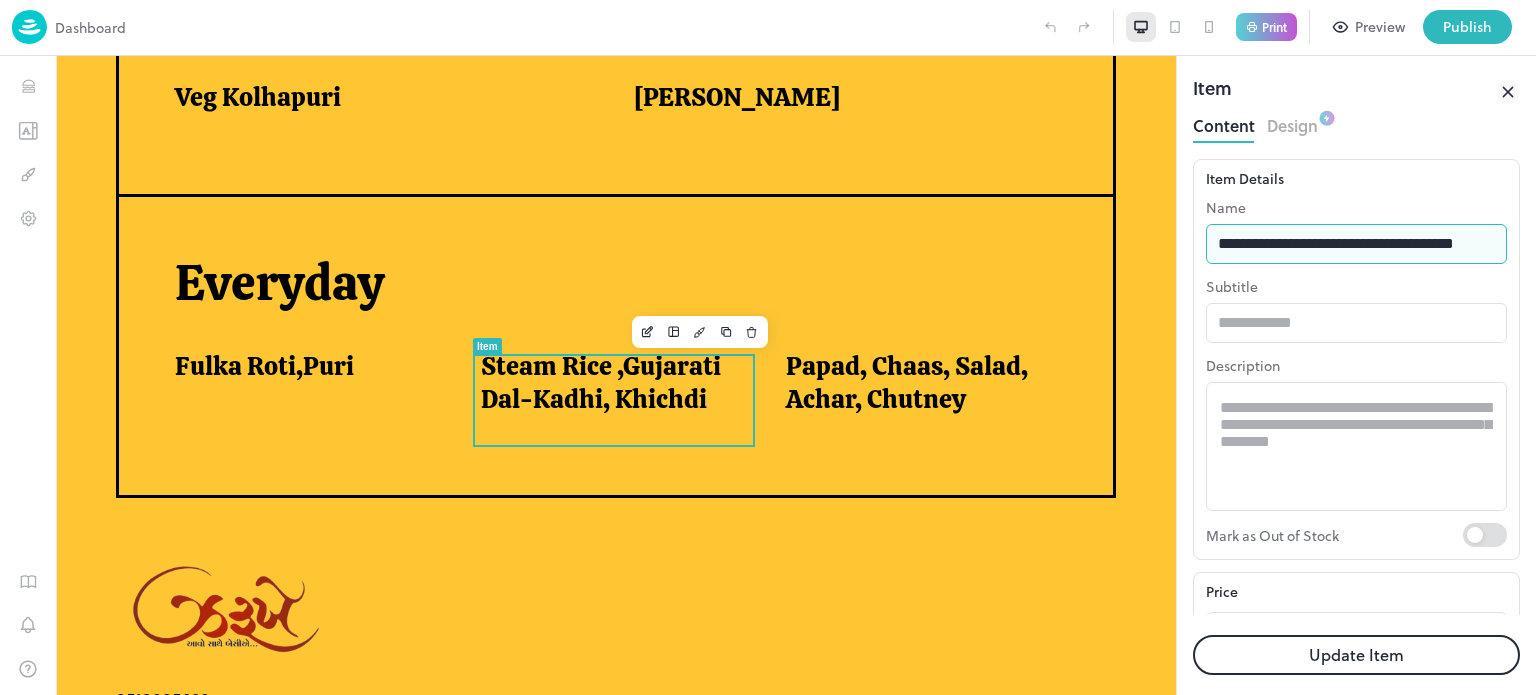 click on "**********" at bounding box center [1356, 244] 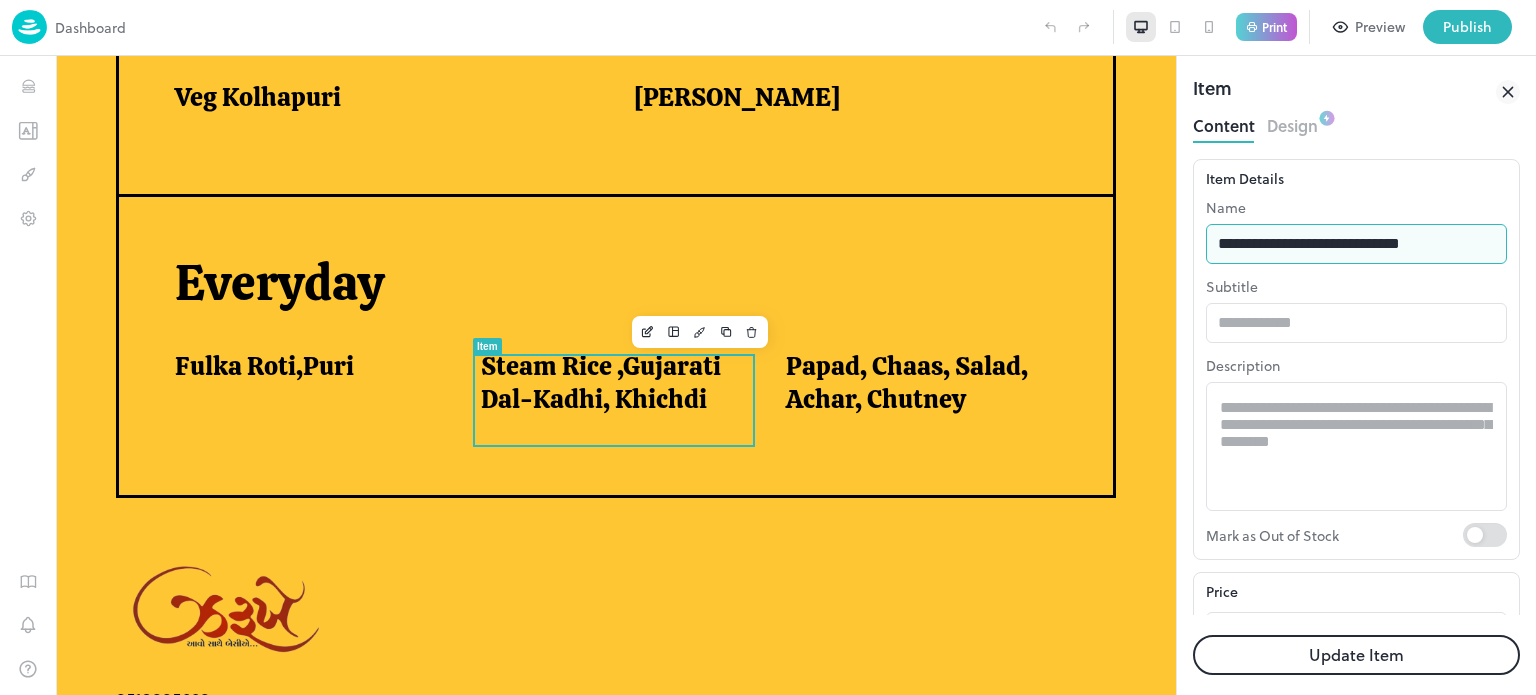 type on "**********" 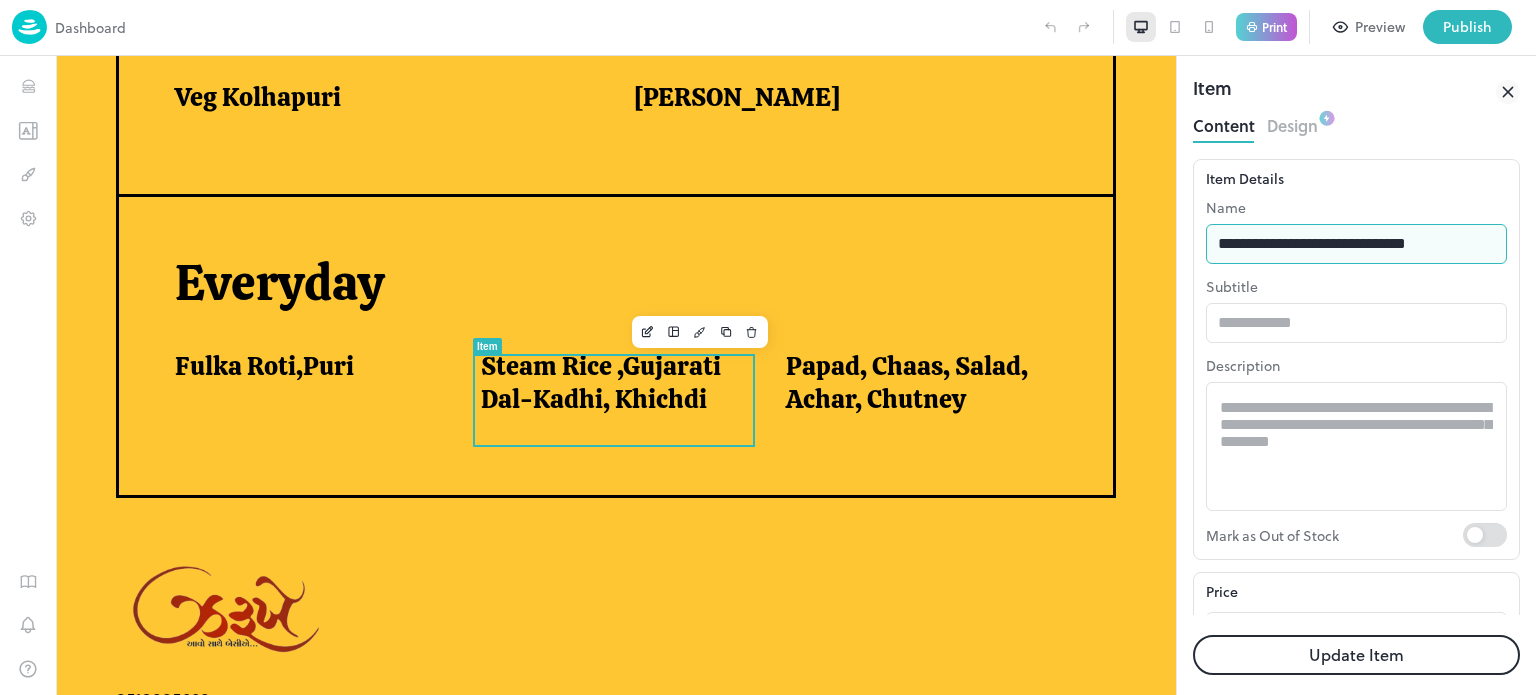 click on "Update Item" at bounding box center (1356, 655) 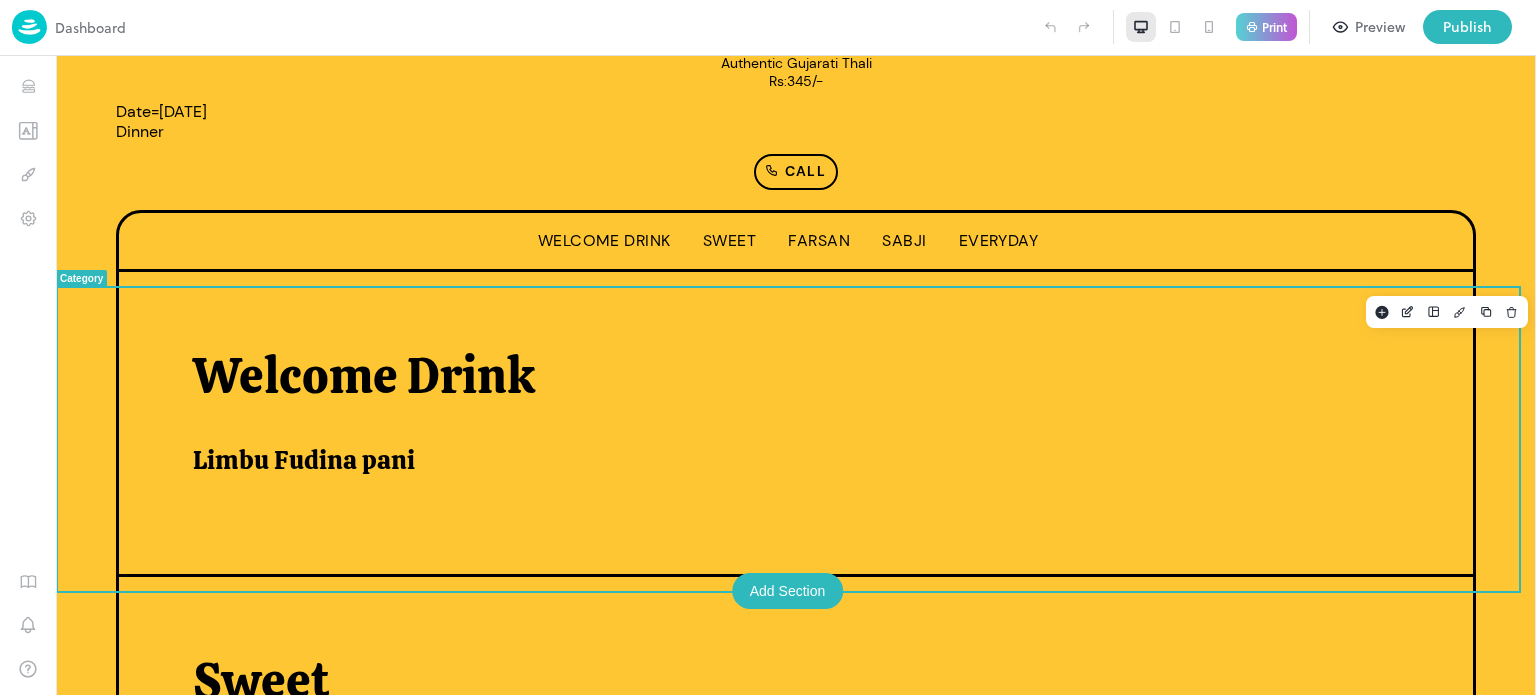 scroll, scrollTop: 264, scrollLeft: 0, axis: vertical 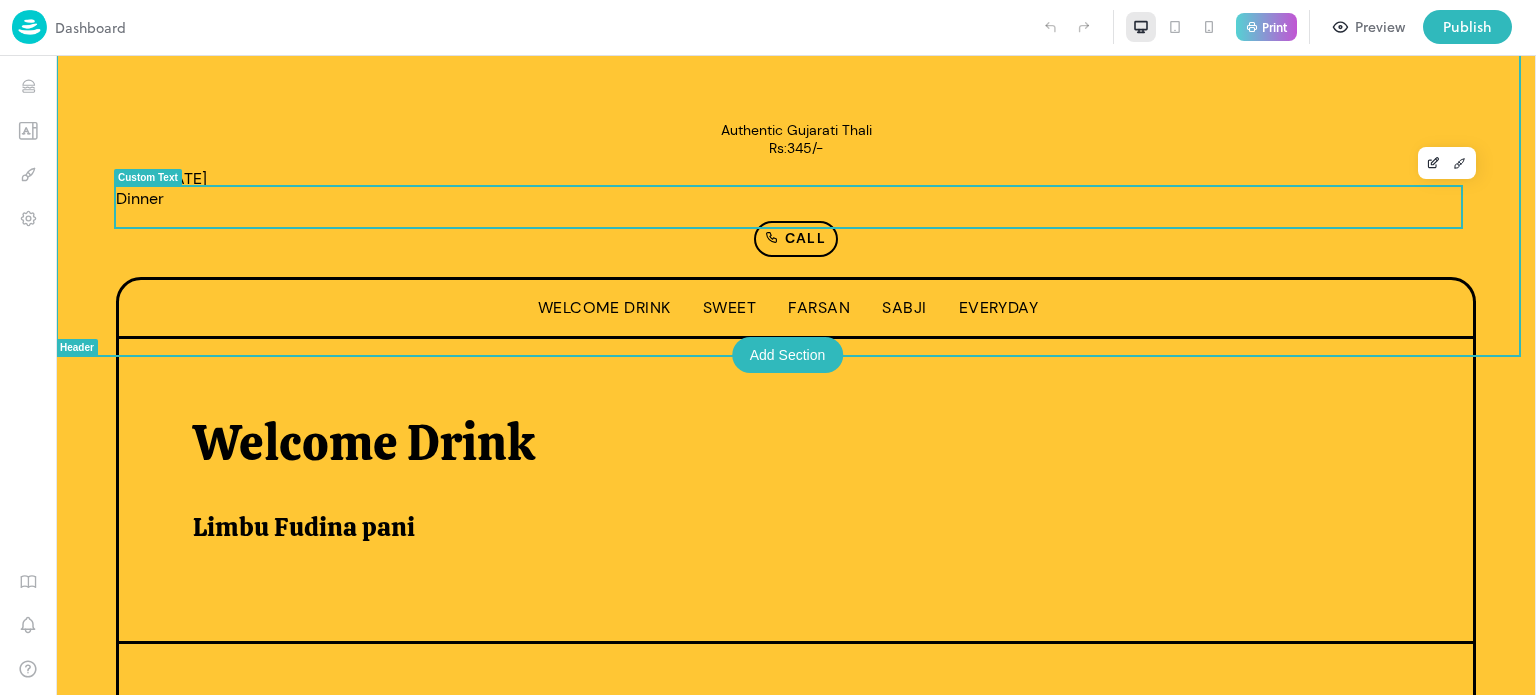 click on "Date=[DATE]
Dinner" at bounding box center [796, 189] 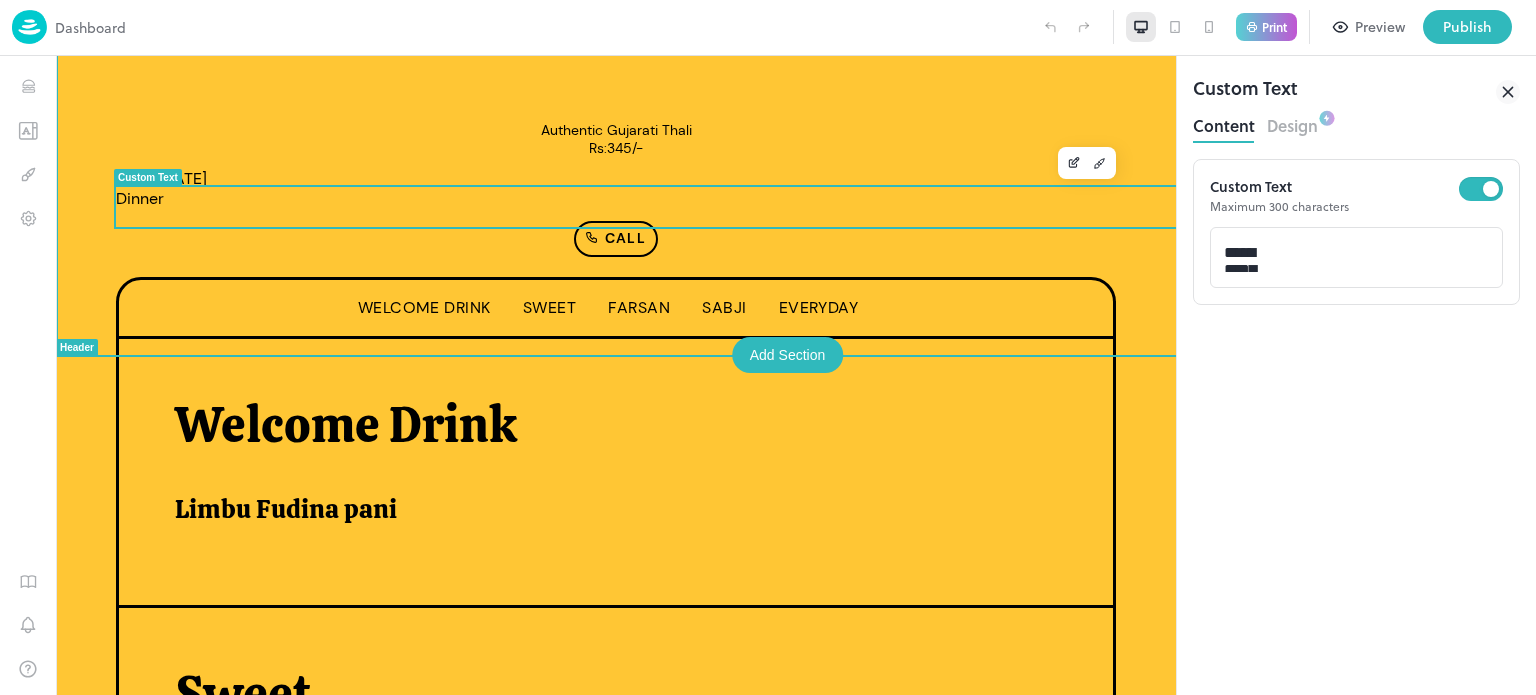 scroll, scrollTop: 0, scrollLeft: 0, axis: both 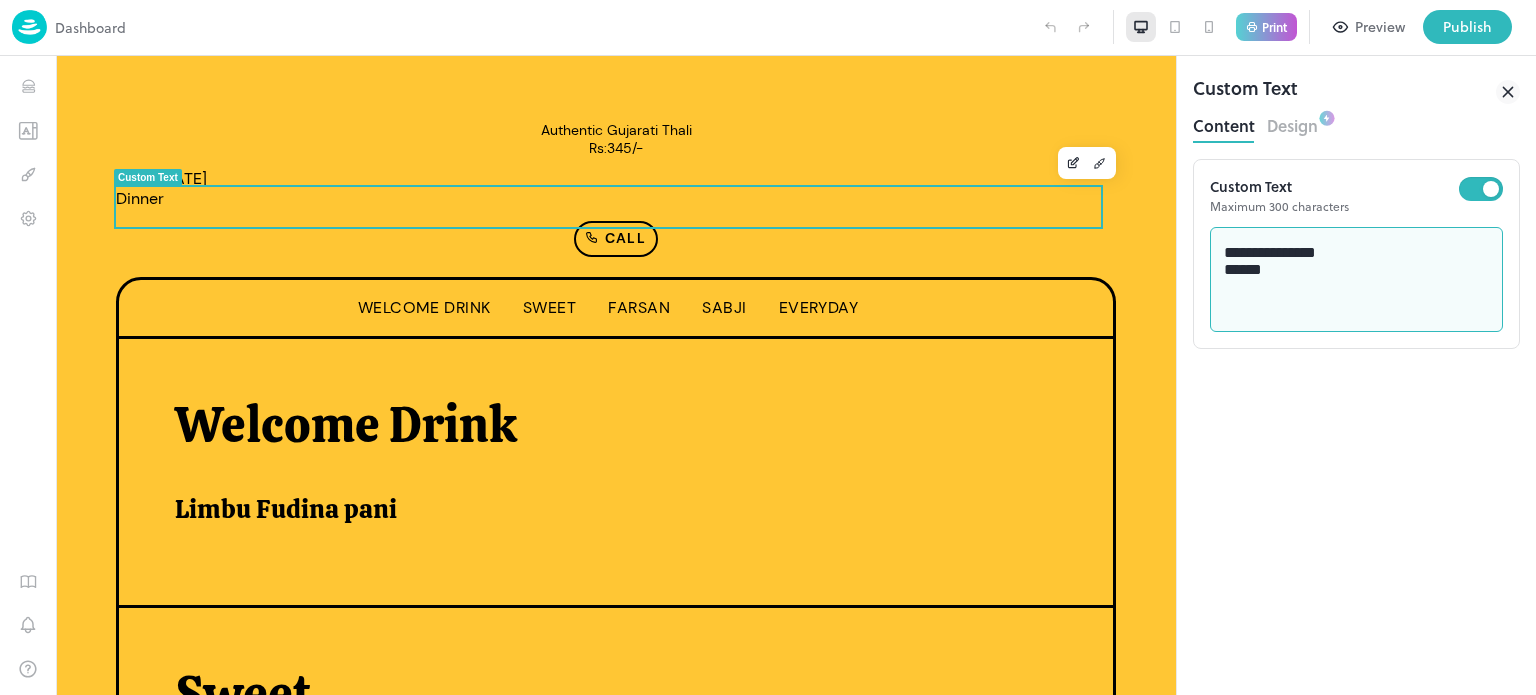 click on "**********" at bounding box center [1357, 280] 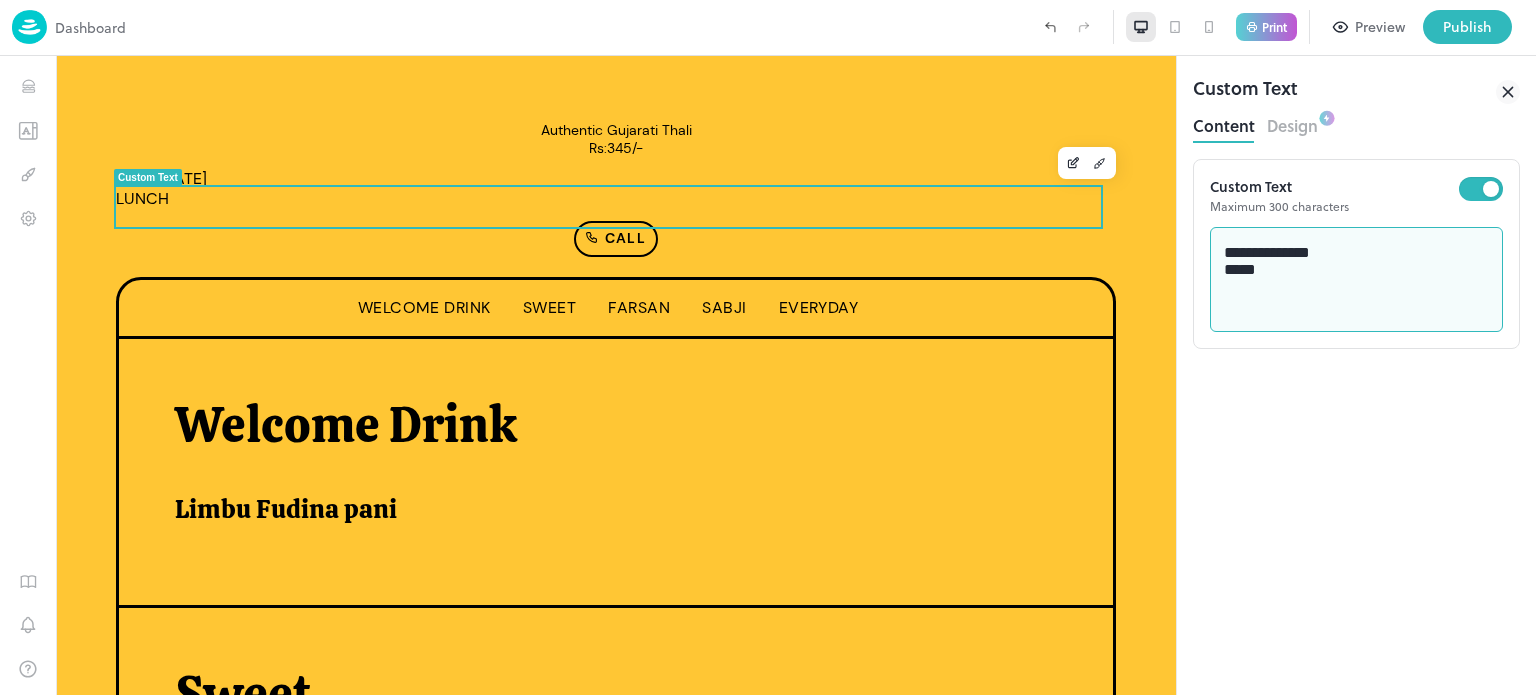 click on "**********" at bounding box center [1357, 280] 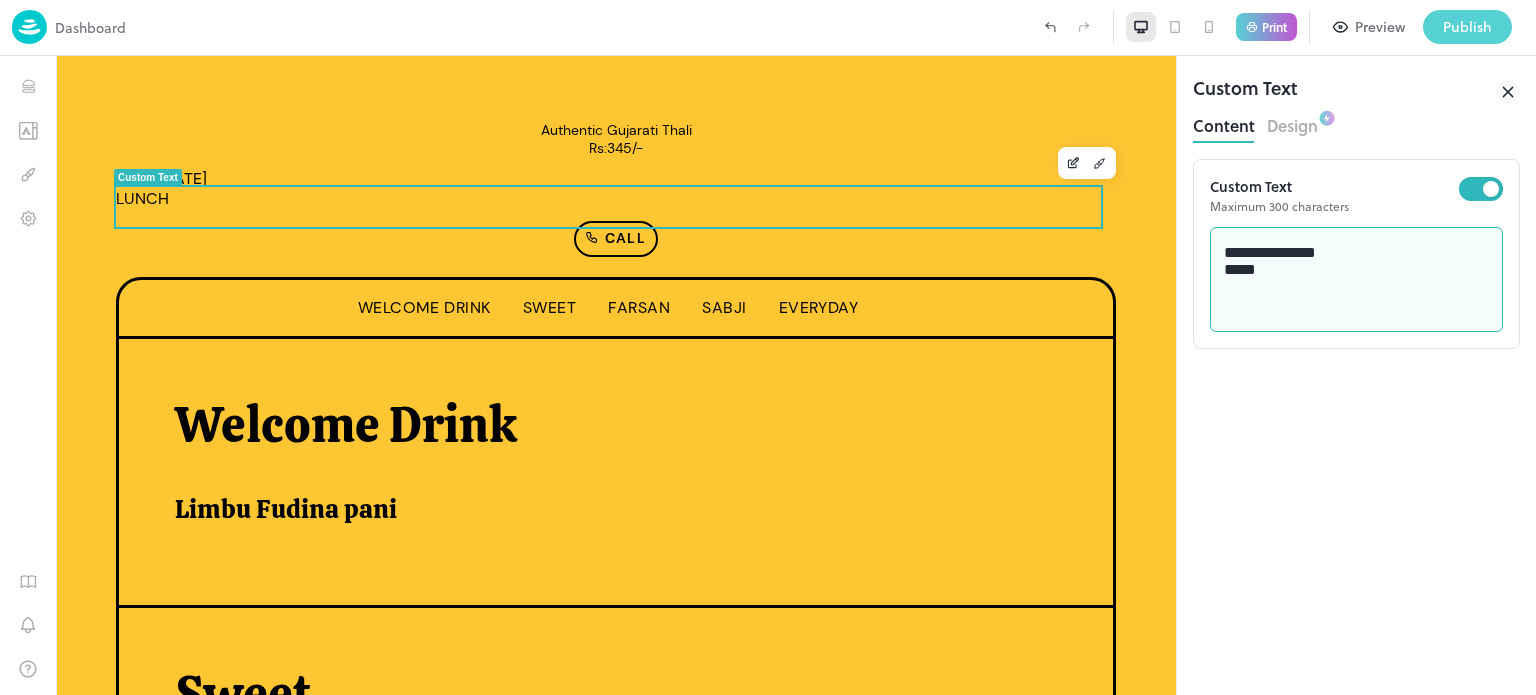 type on "**********" 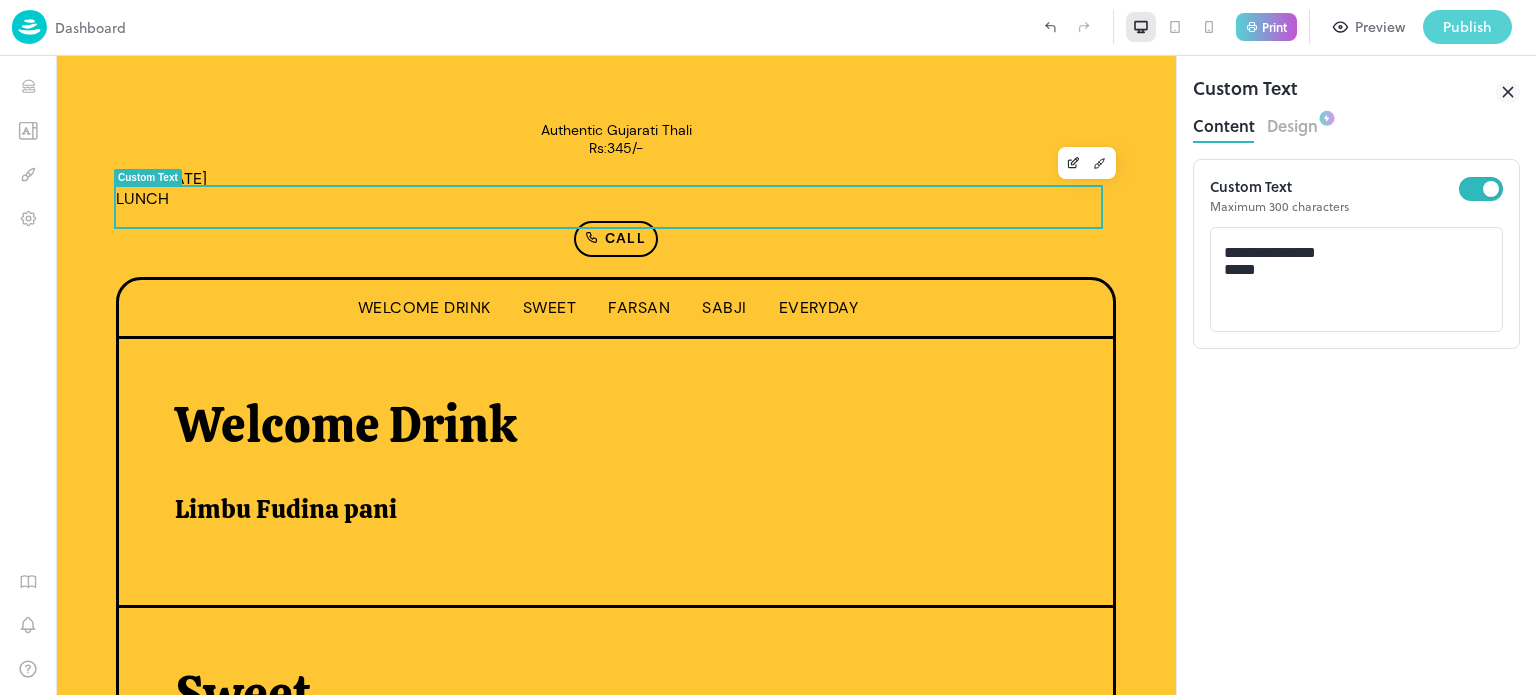 click on "Publish" at bounding box center [1467, 27] 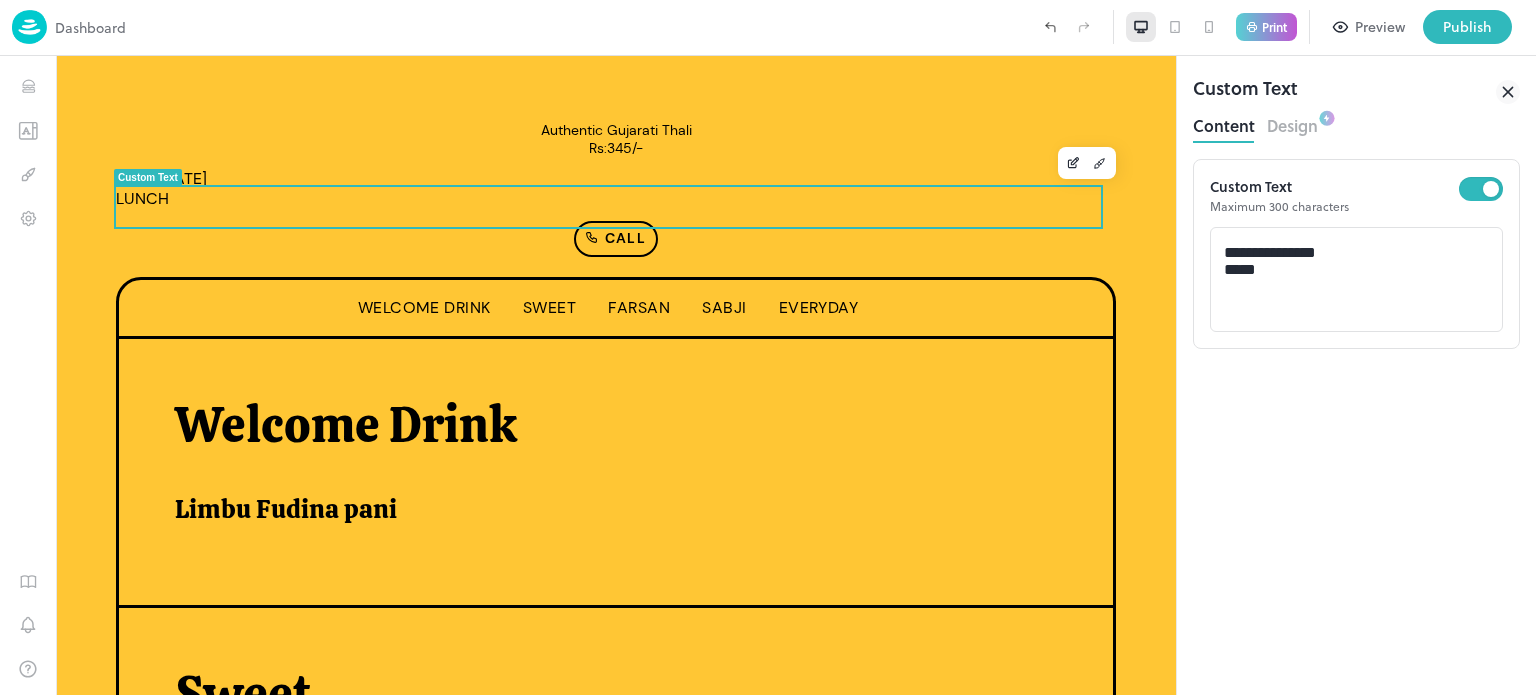 click at bounding box center [768, 695] 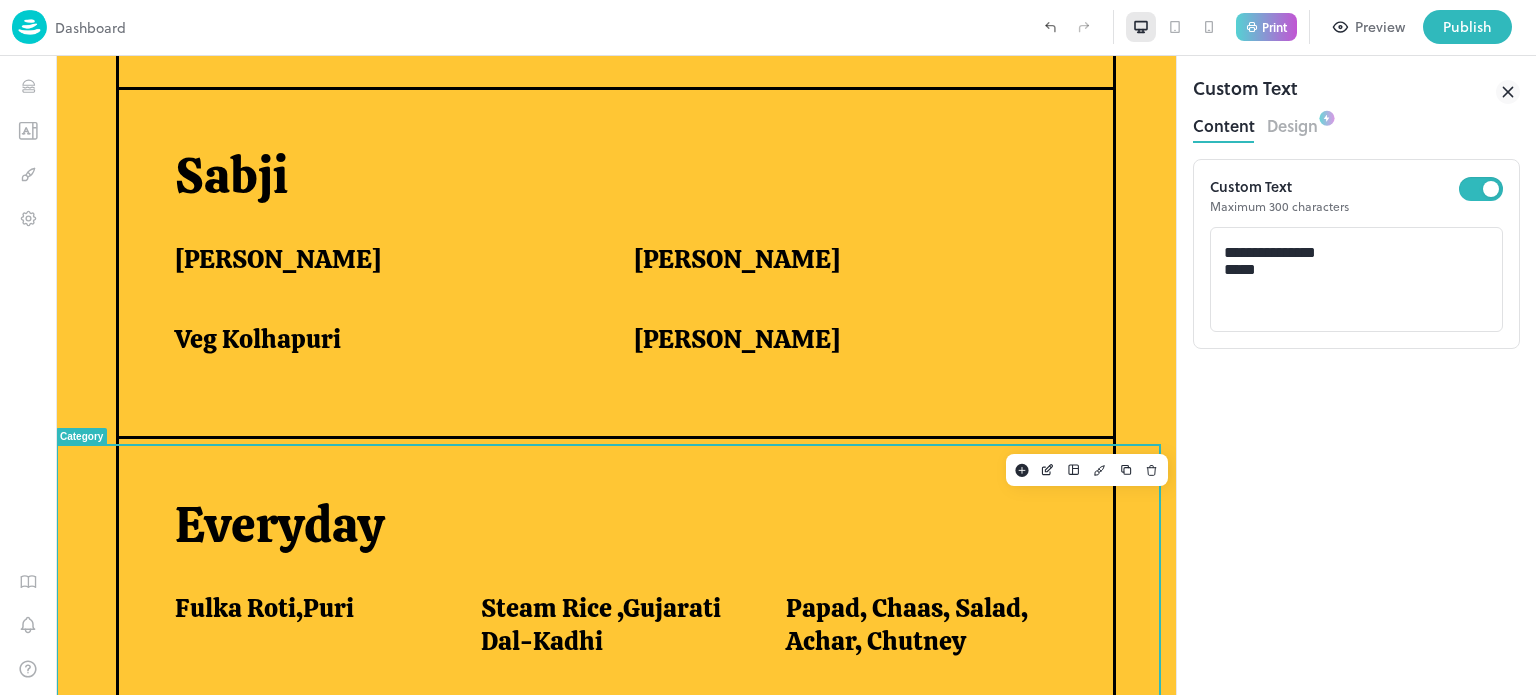 scroll, scrollTop: 1320, scrollLeft: 0, axis: vertical 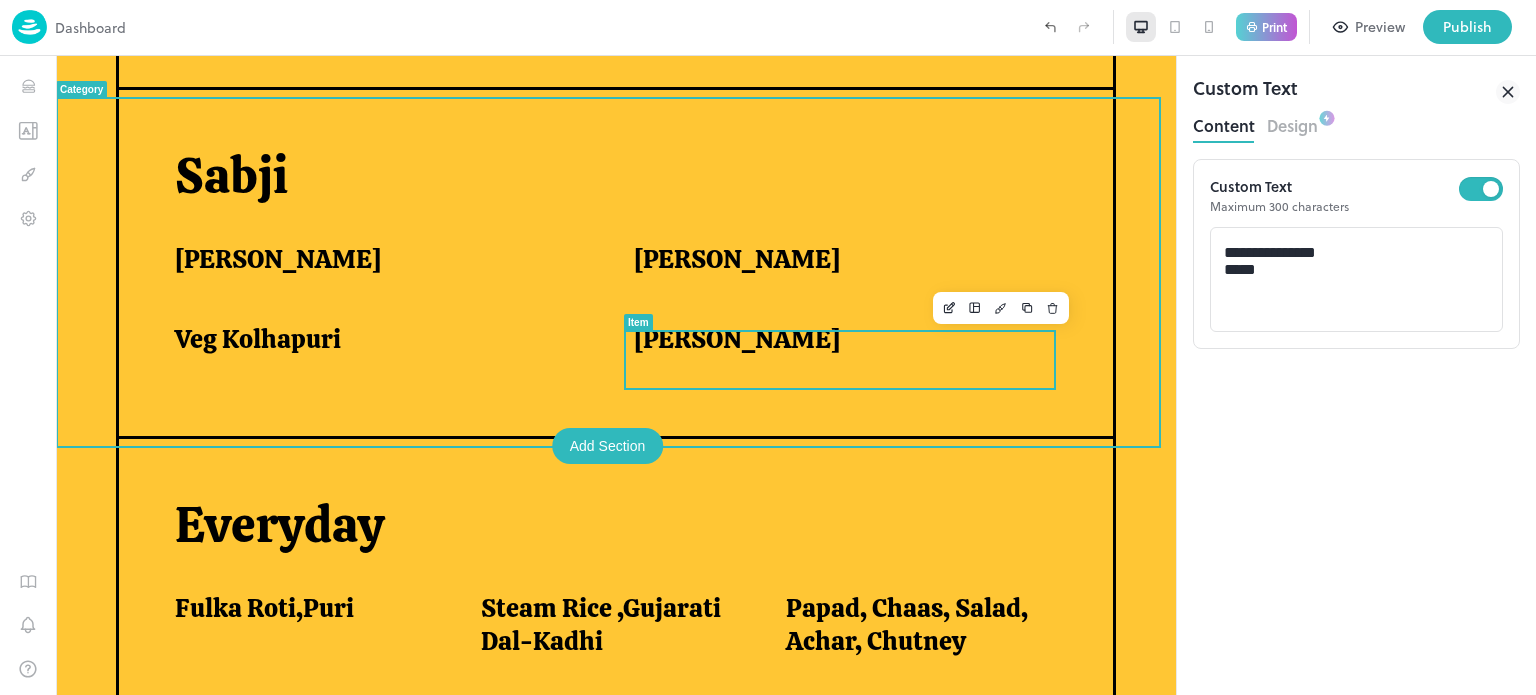 click on "[PERSON_NAME]" at bounding box center (851, 351) 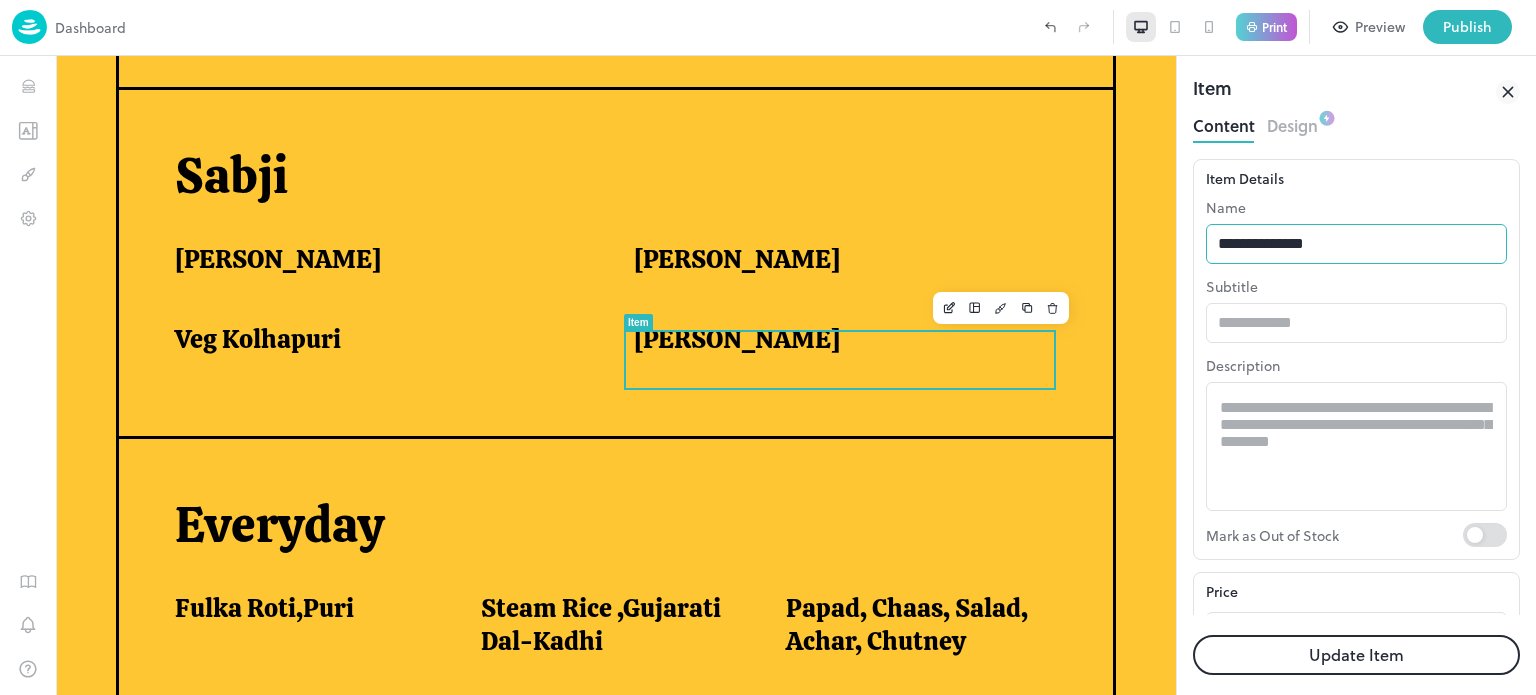 click on "**********" at bounding box center (1356, 244) 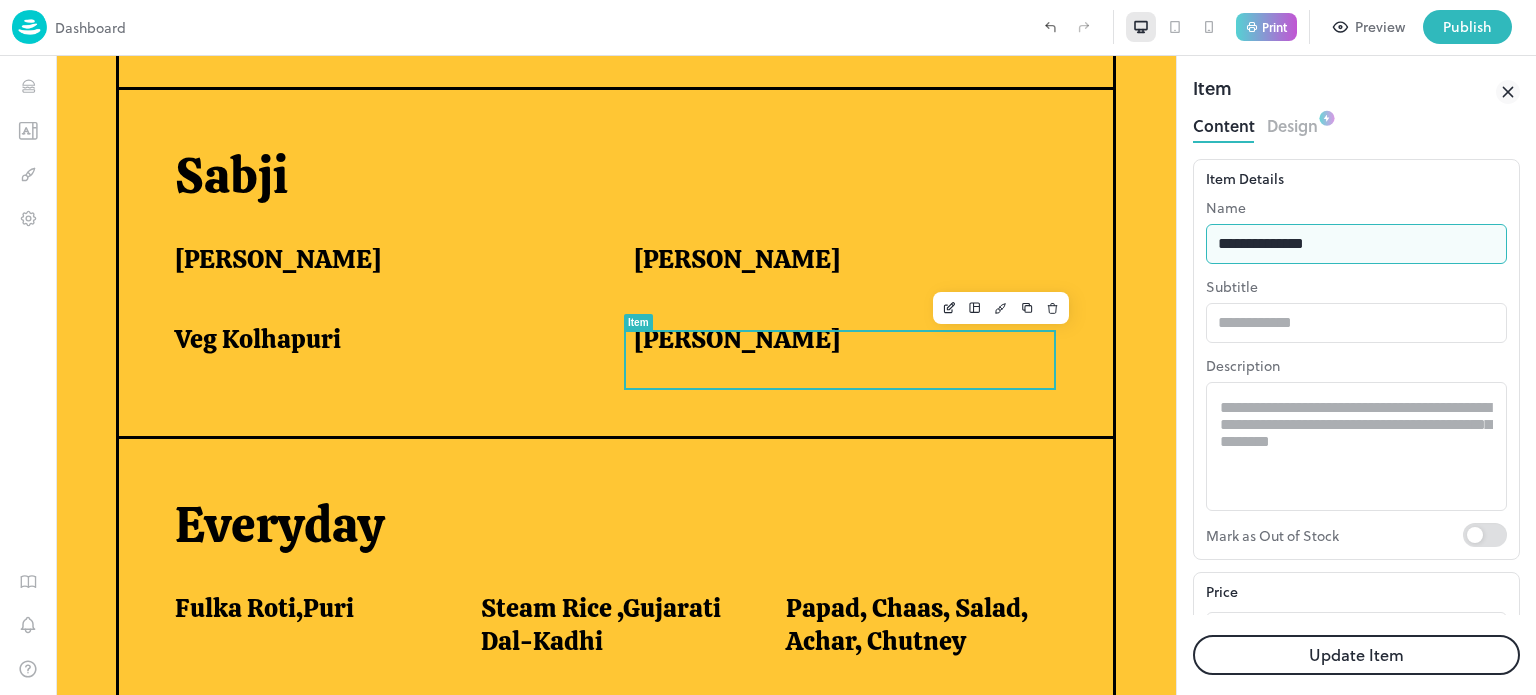 click on "**********" at bounding box center (1356, 244) 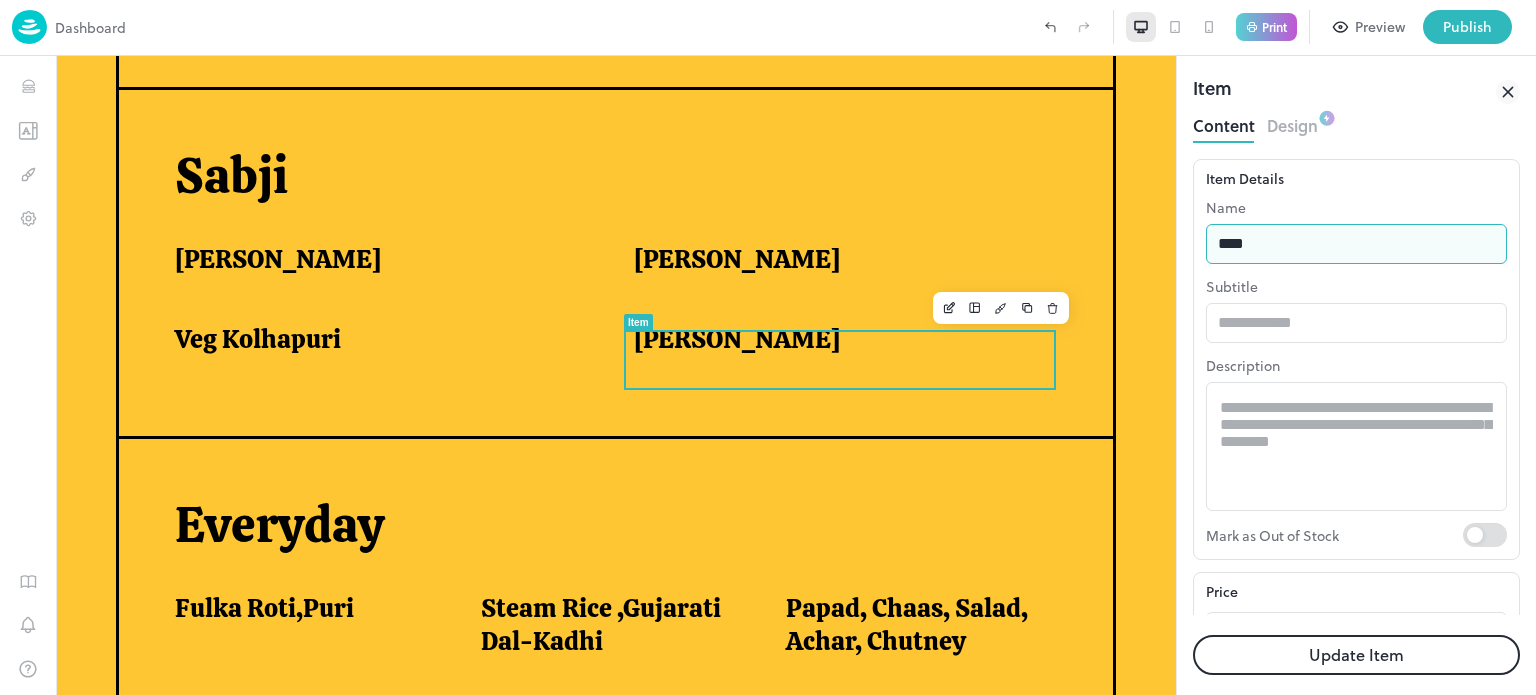 type on "**********" 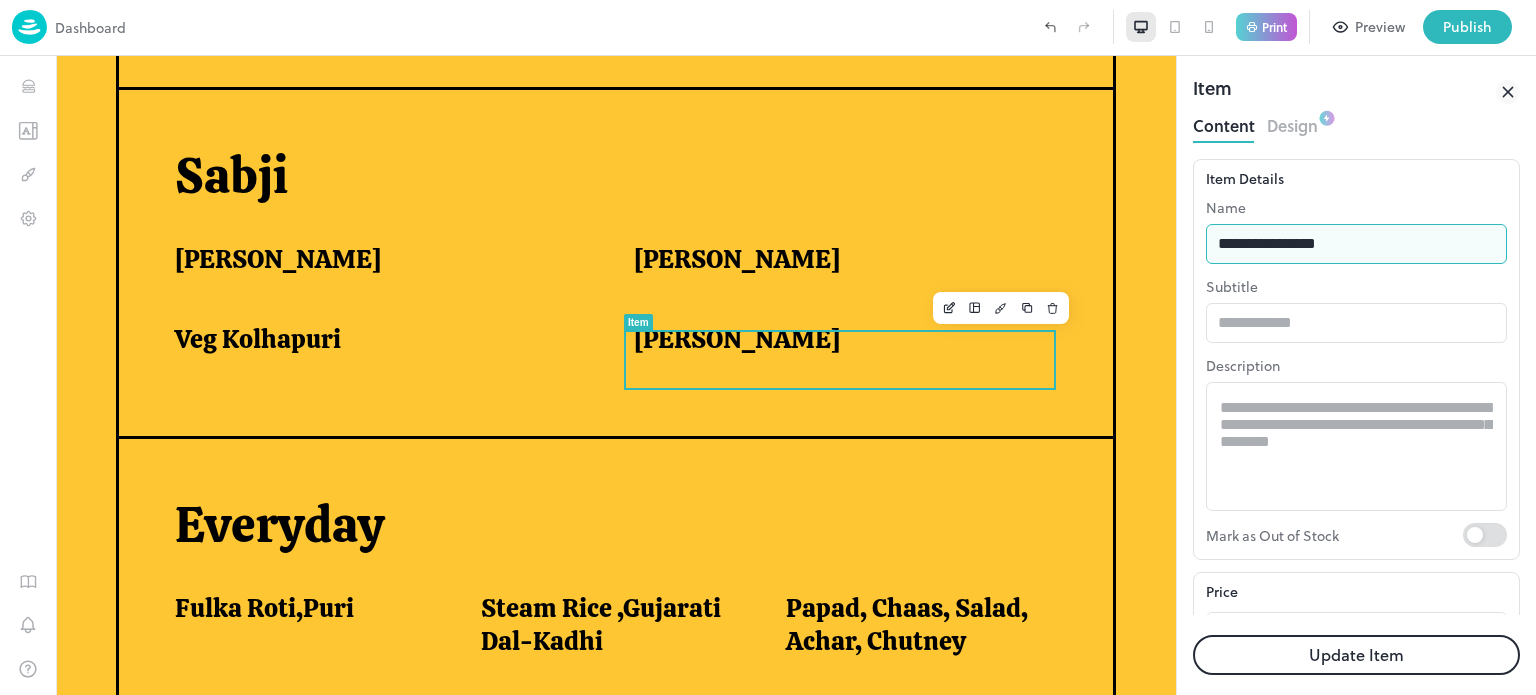 click on "Update Item" at bounding box center (1356, 655) 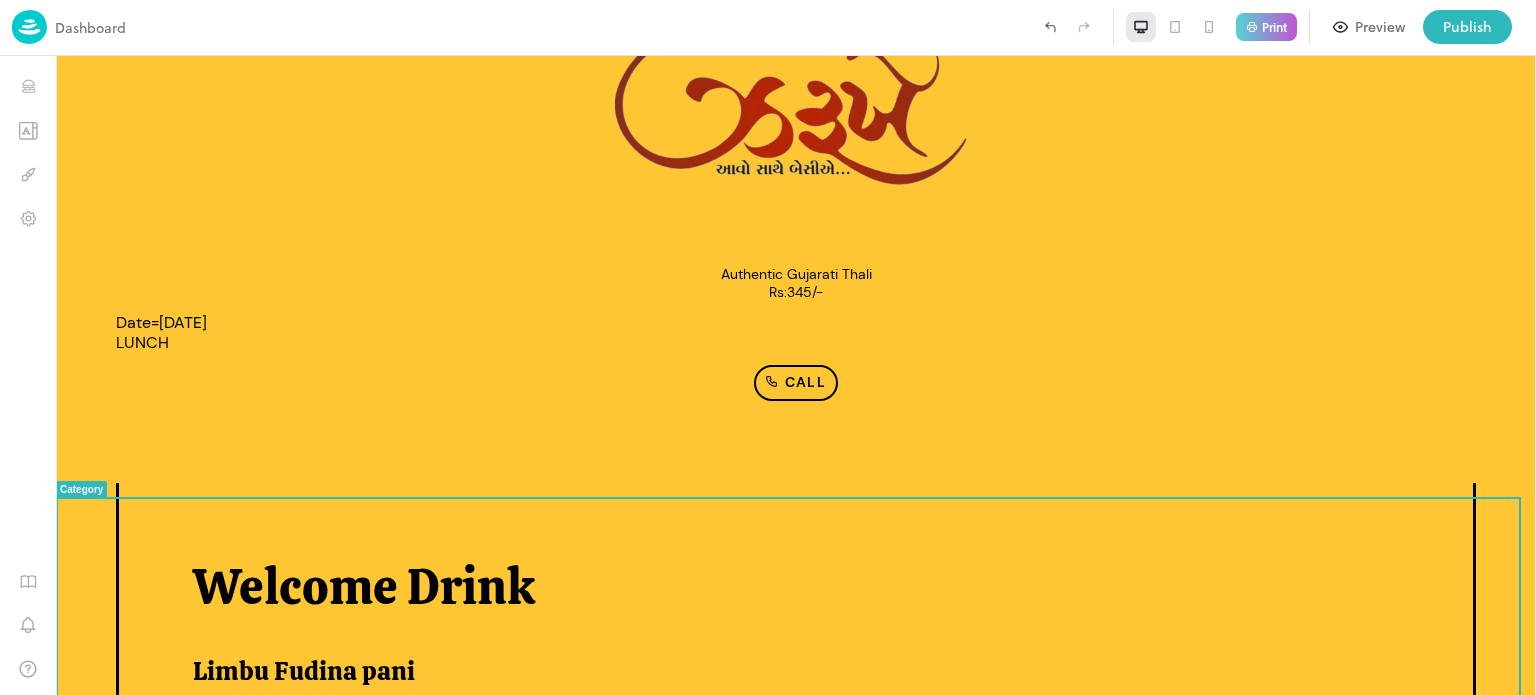 scroll, scrollTop: 0, scrollLeft: 0, axis: both 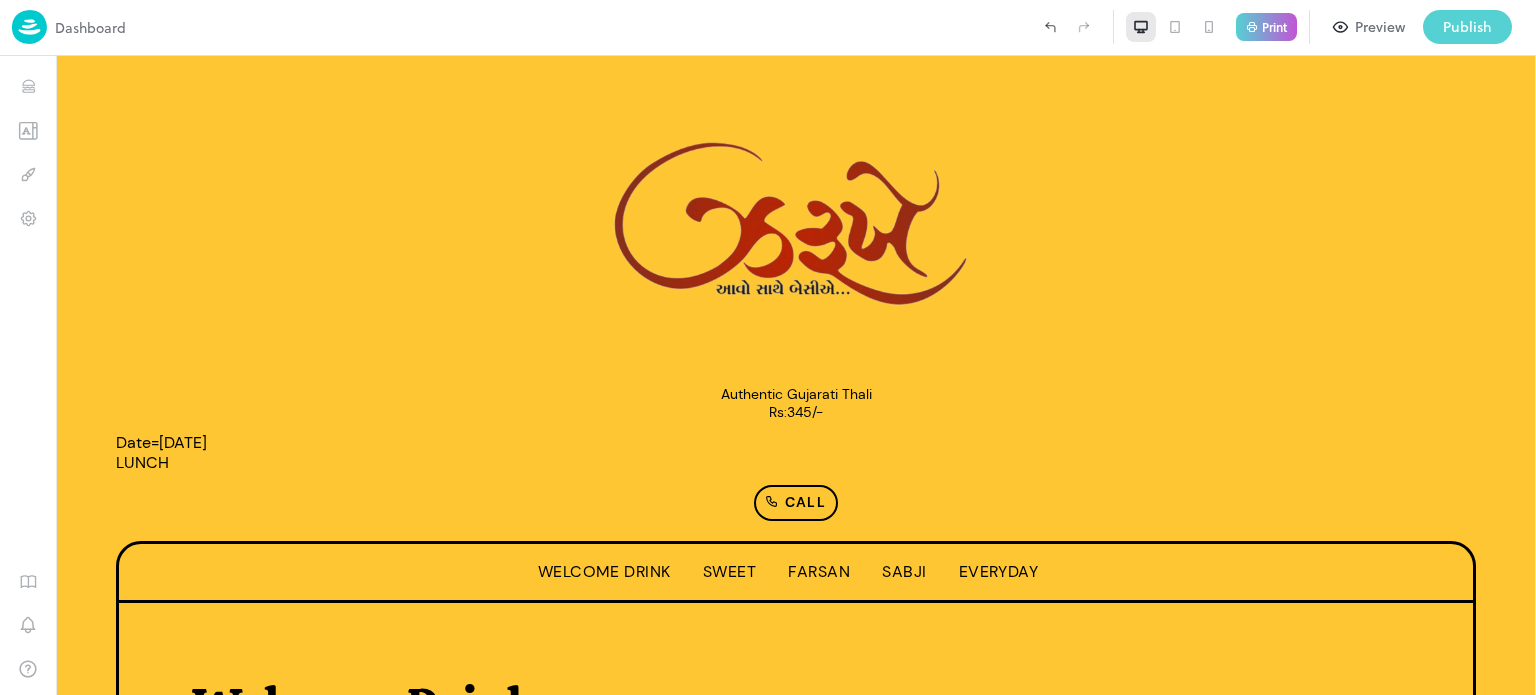 click on "Publish" at bounding box center (1467, 27) 